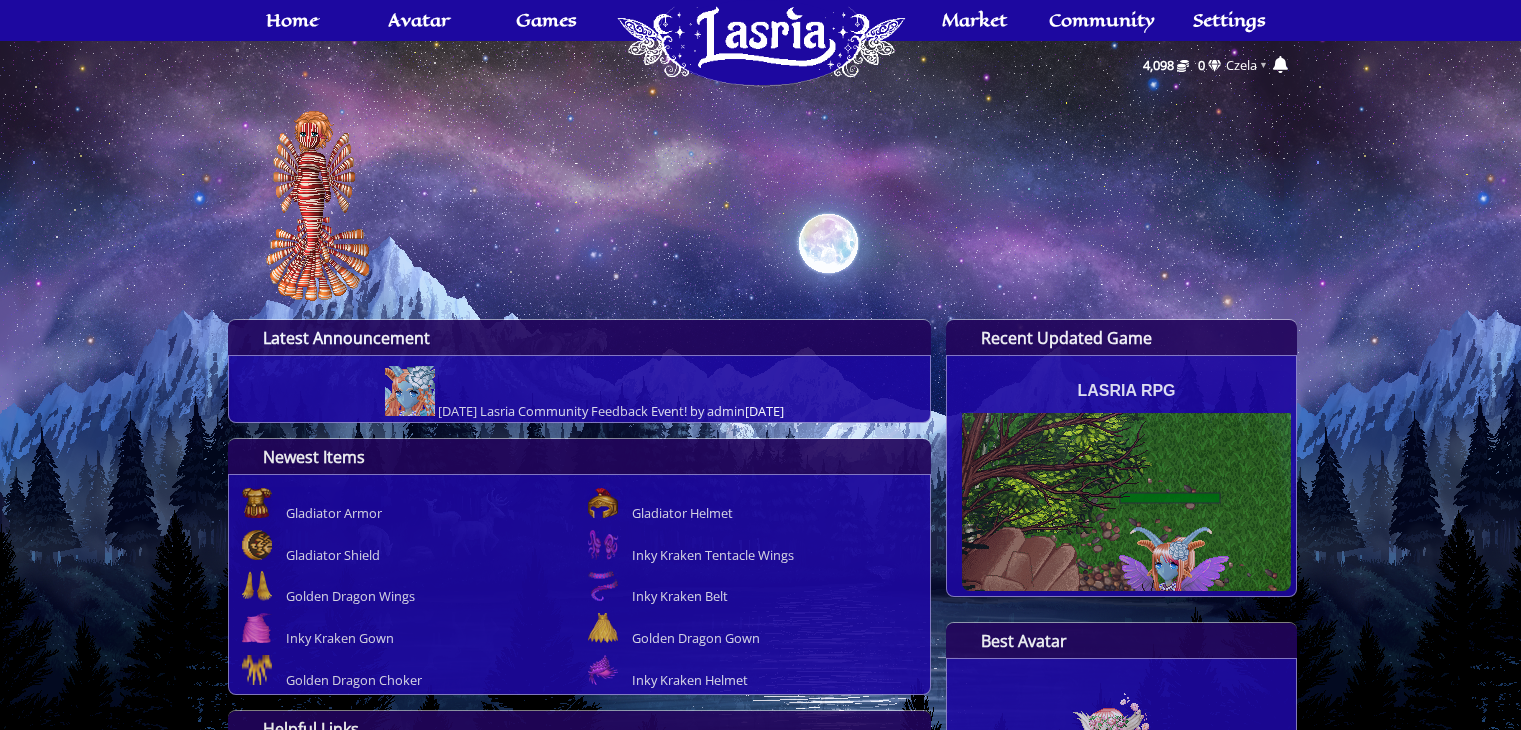 scroll, scrollTop: 0, scrollLeft: 0, axis: both 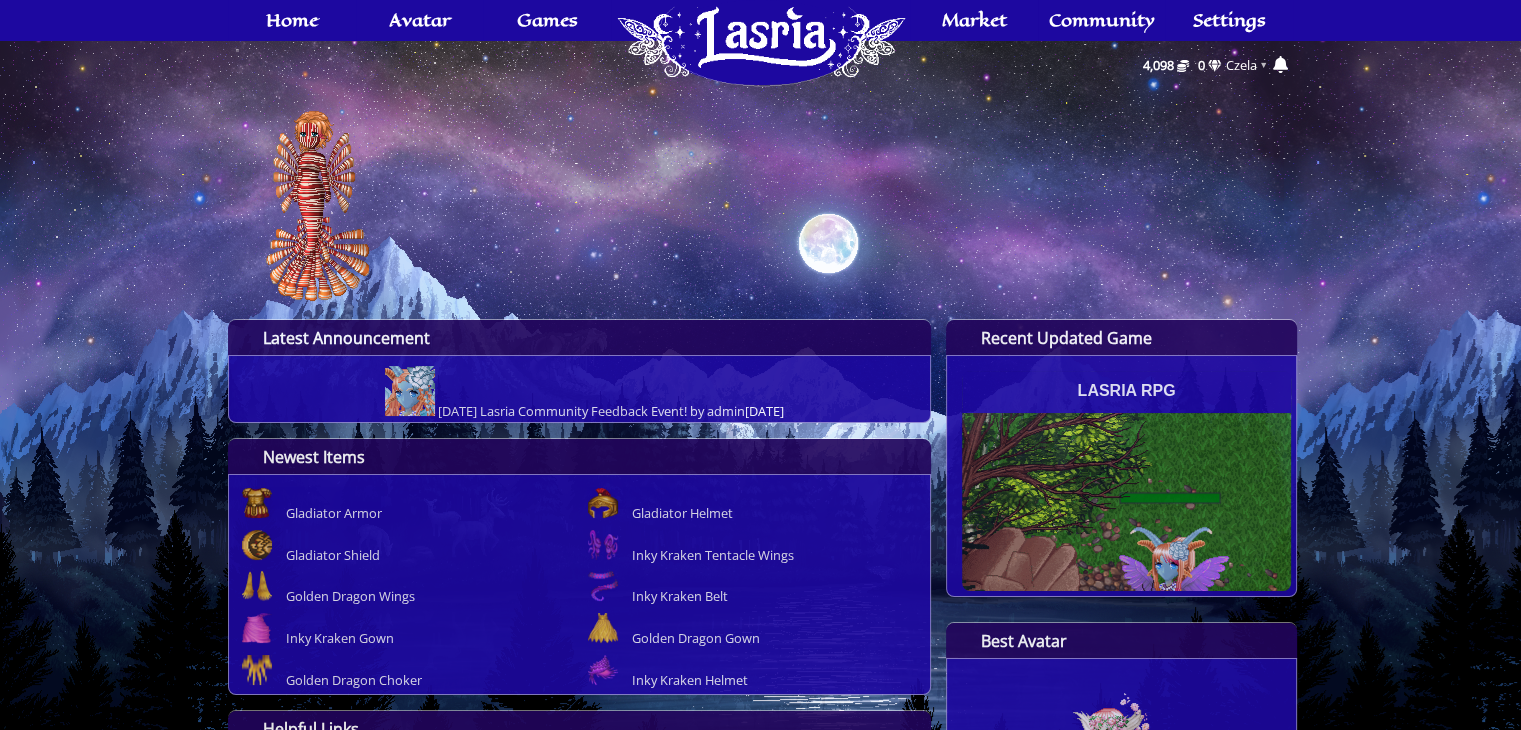 click at bounding box center [760, 43] 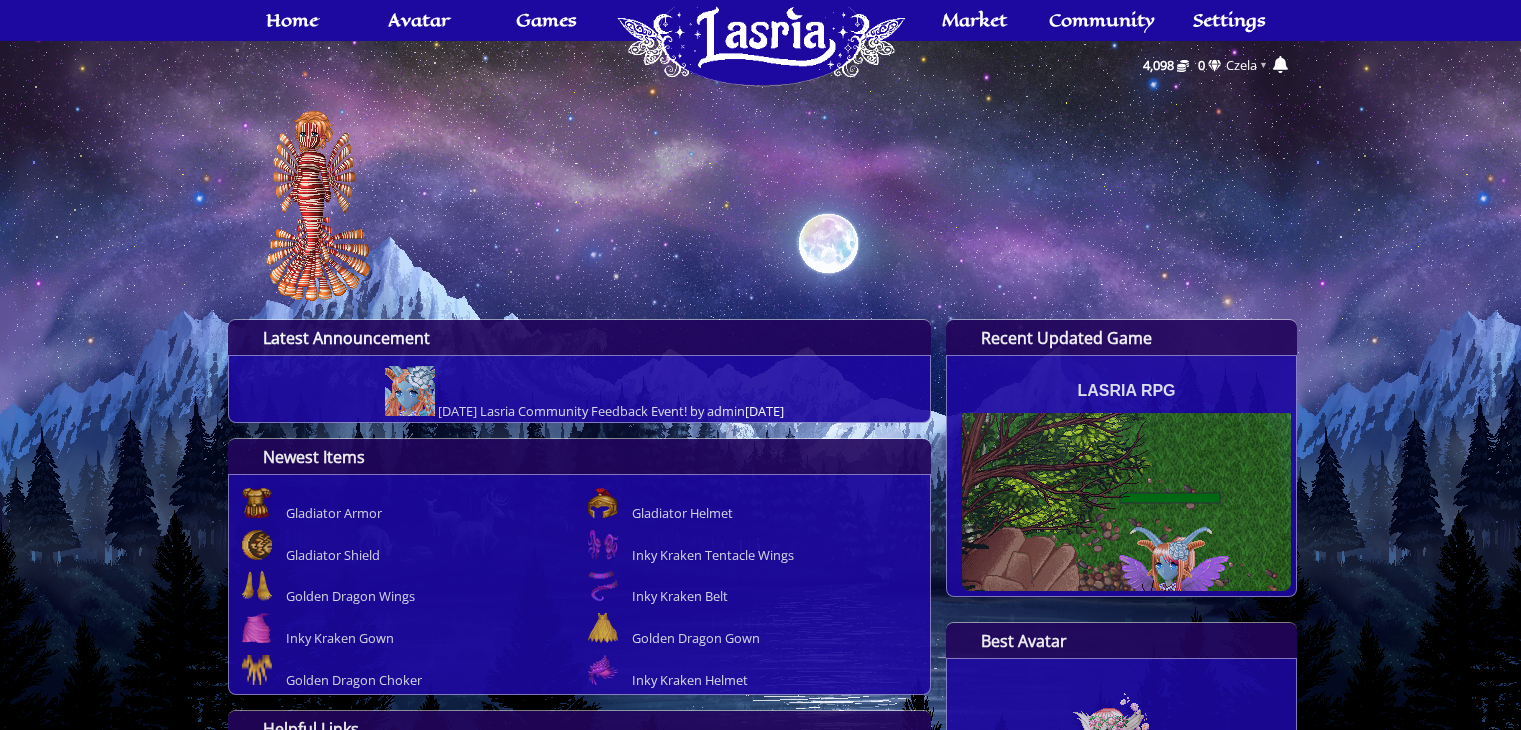 scroll, scrollTop: 0, scrollLeft: 0, axis: both 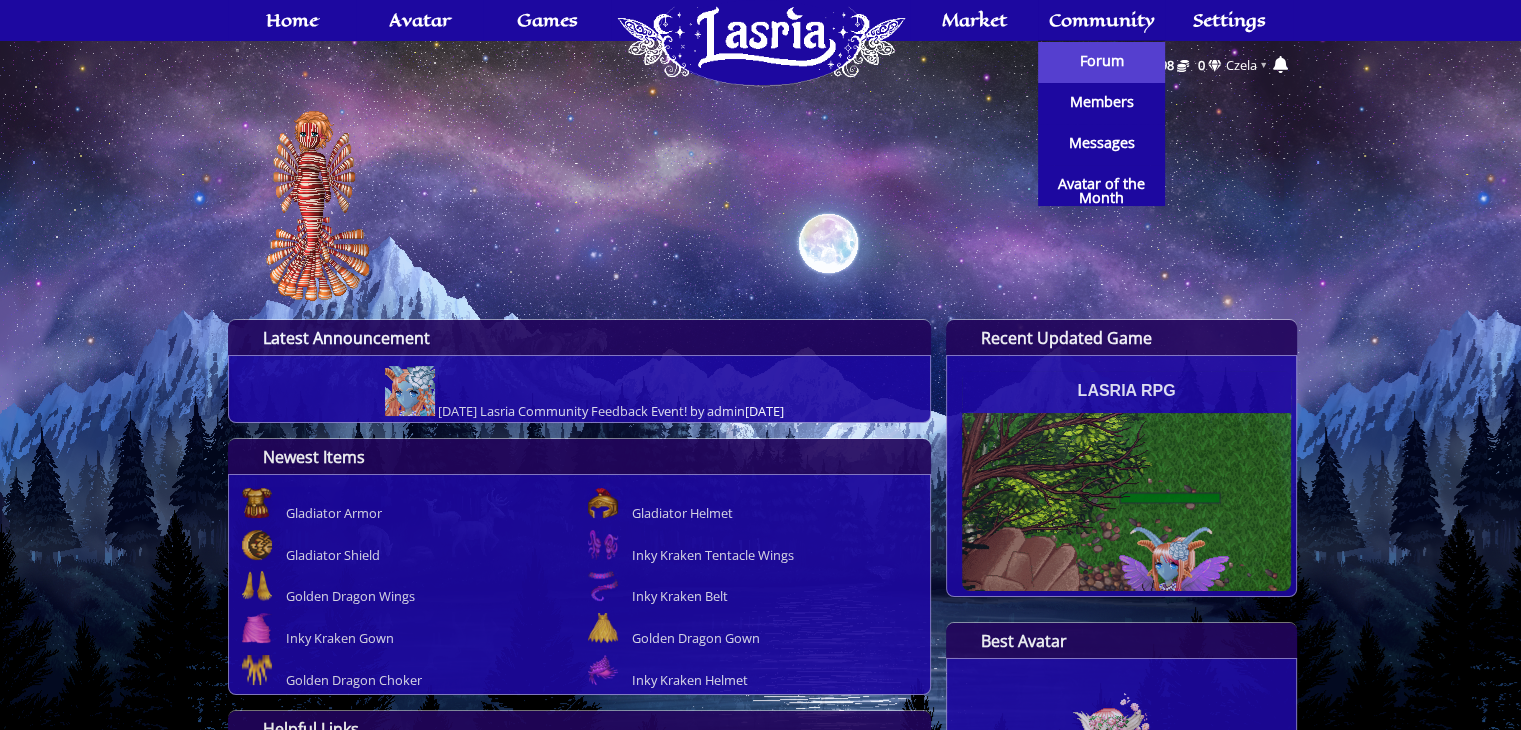 click on "Forum" at bounding box center [1102, 61] 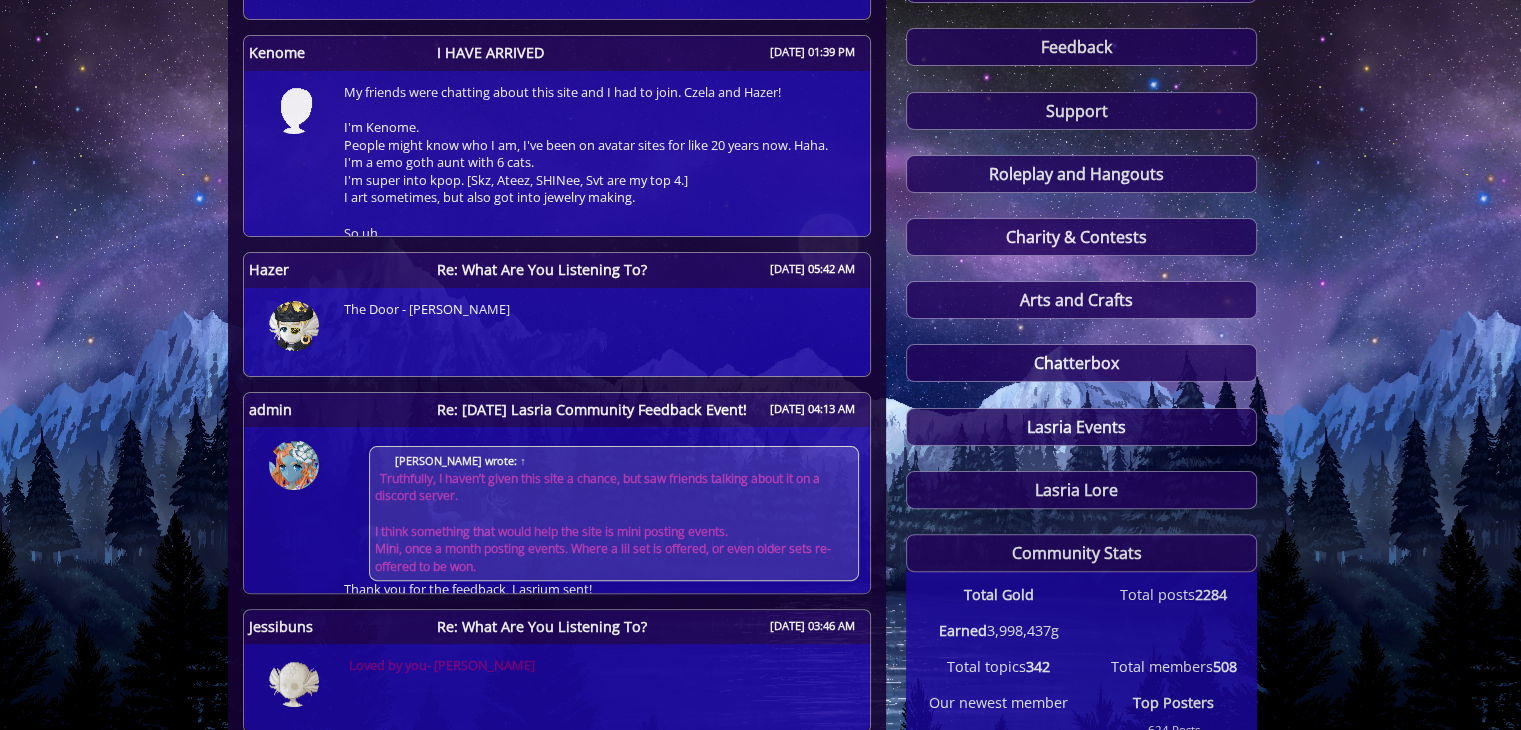 scroll, scrollTop: 460, scrollLeft: 0, axis: vertical 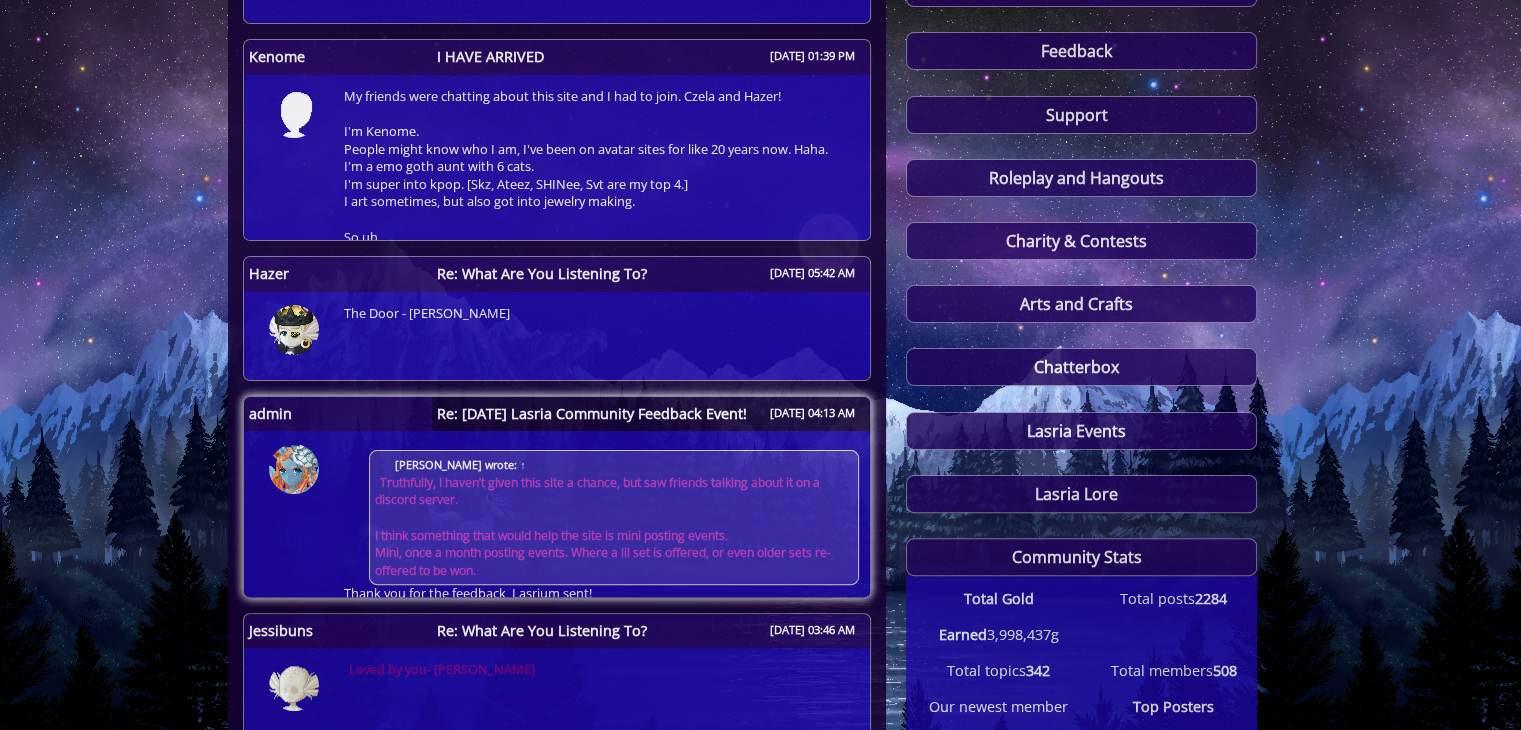 click on "Re: July 12th Lasria Community Feedback Event!" at bounding box center (592, 414) 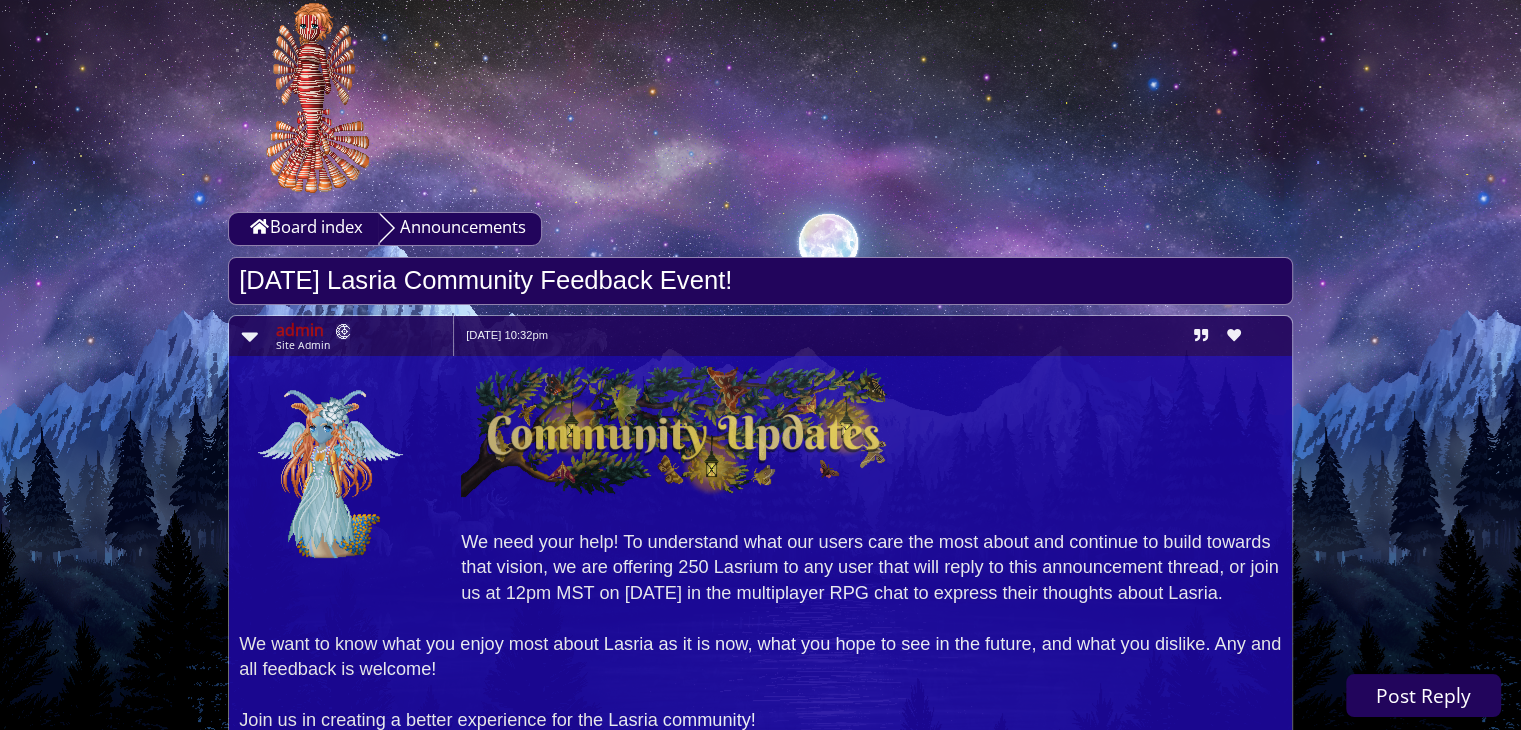 scroll, scrollTop: 0, scrollLeft: 0, axis: both 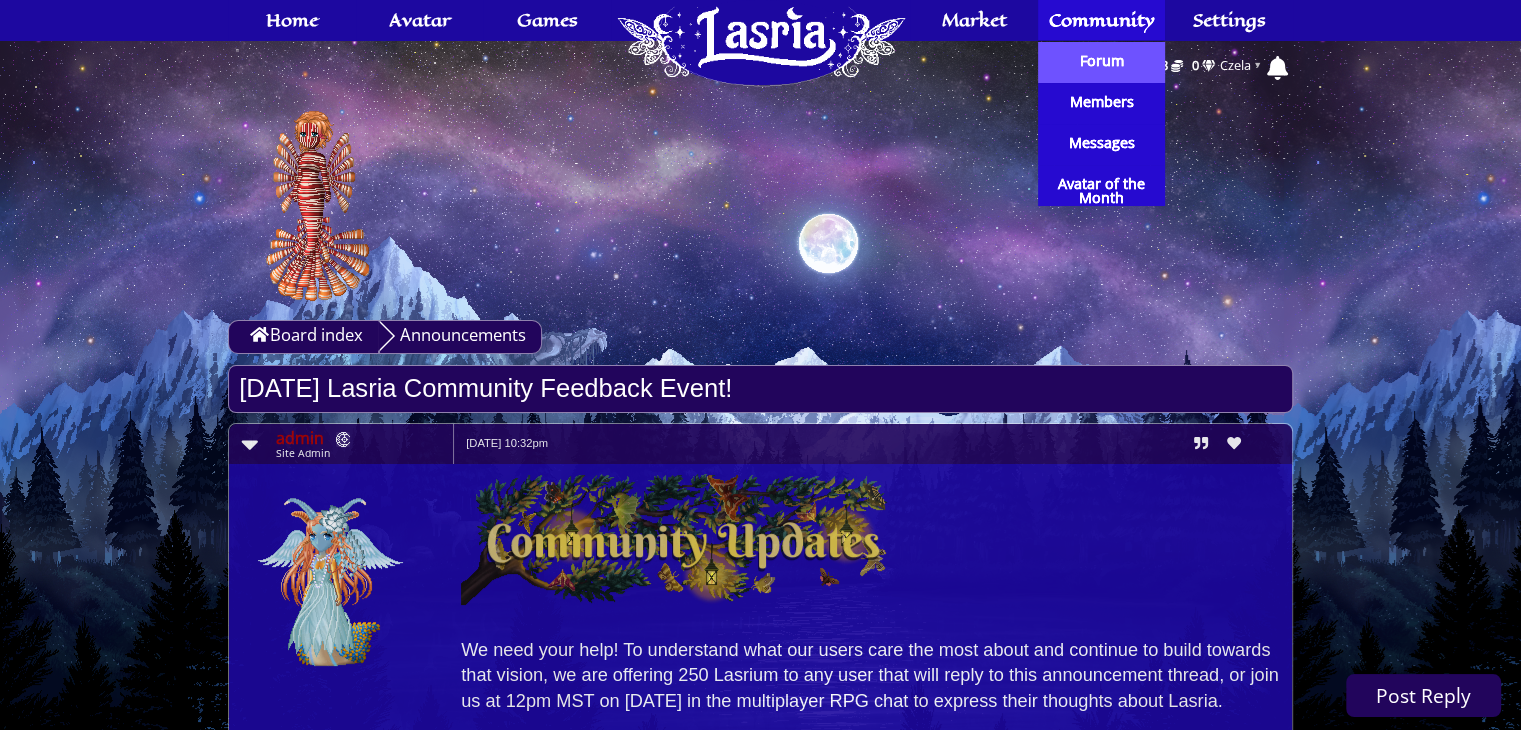 click on "Forum" at bounding box center [1102, 61] 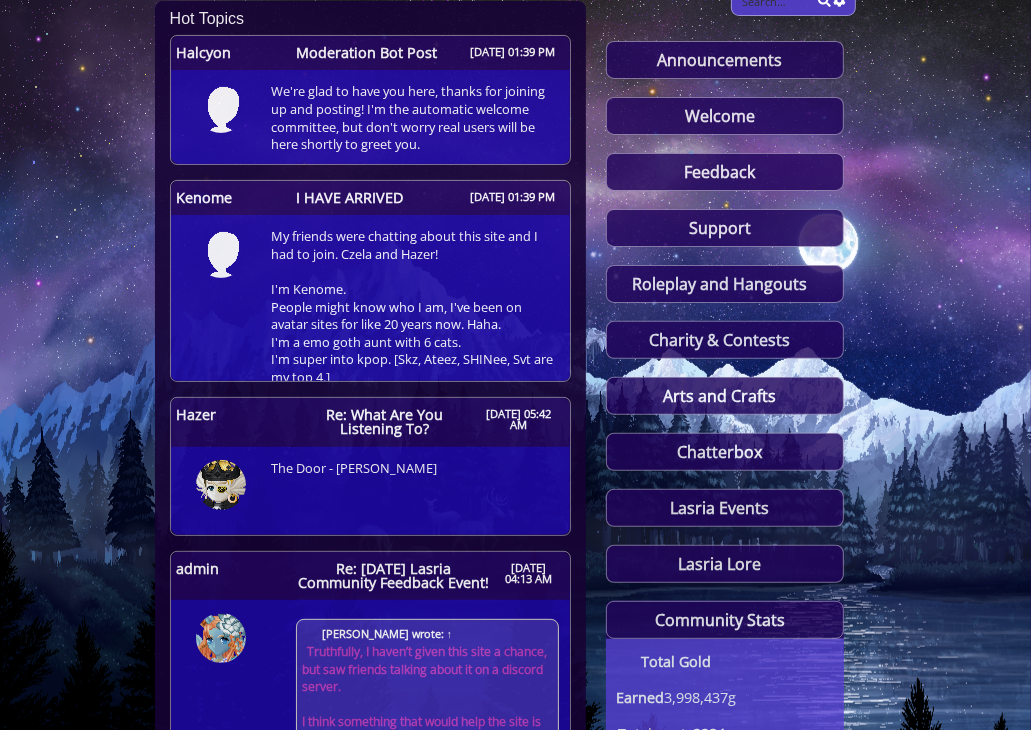 scroll, scrollTop: 316, scrollLeft: 0, axis: vertical 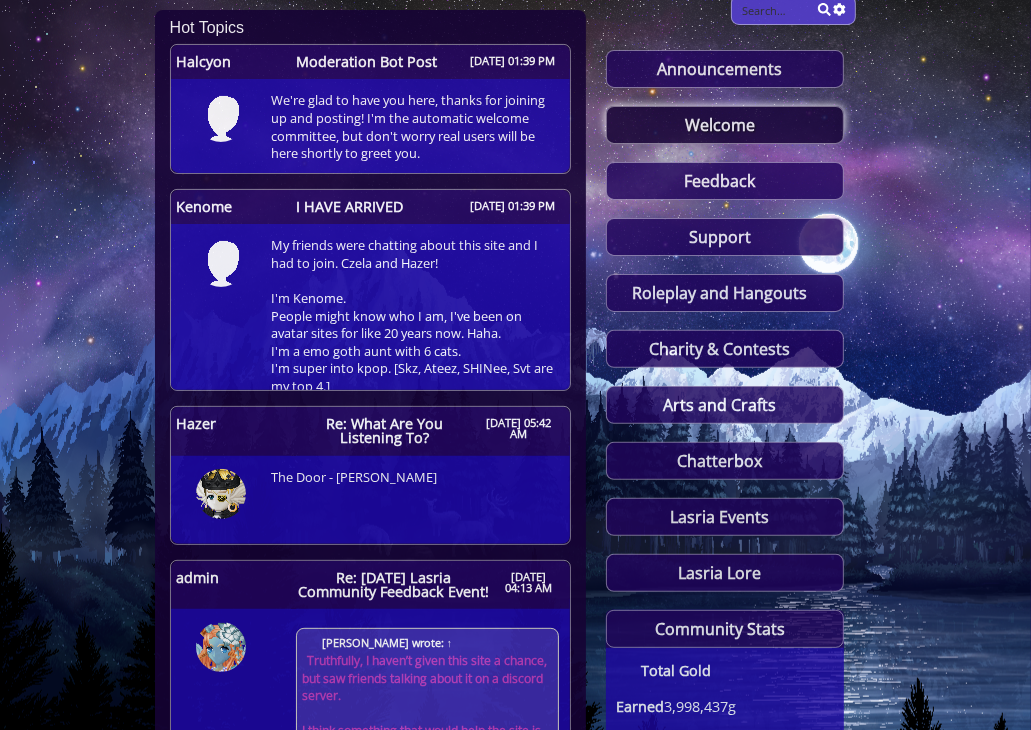 click on "Welcome" at bounding box center [725, 125] 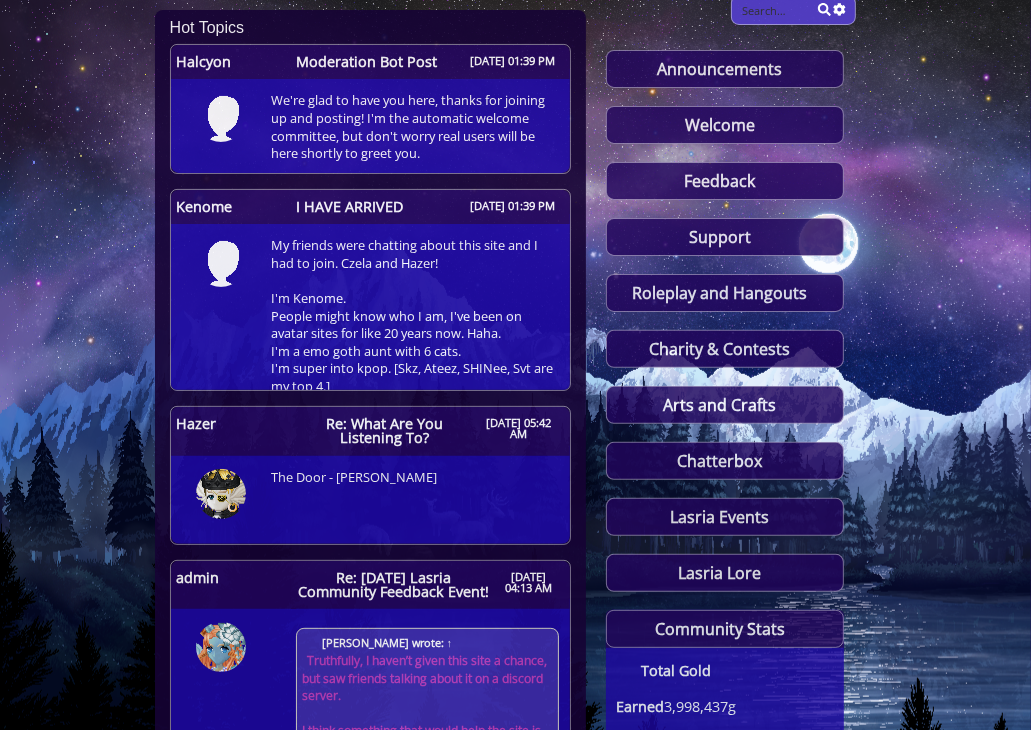 click on "Search
Announcements
The admin will sometimes write some words here of questionable import.
Announcements
Topics:  144
Welcome
Welcome to Lasria! Post here to say hi to the locals, give them a little info on who you are and make some new friends!
Welcome
Topics:  40
6 6" at bounding box center (516, 619) 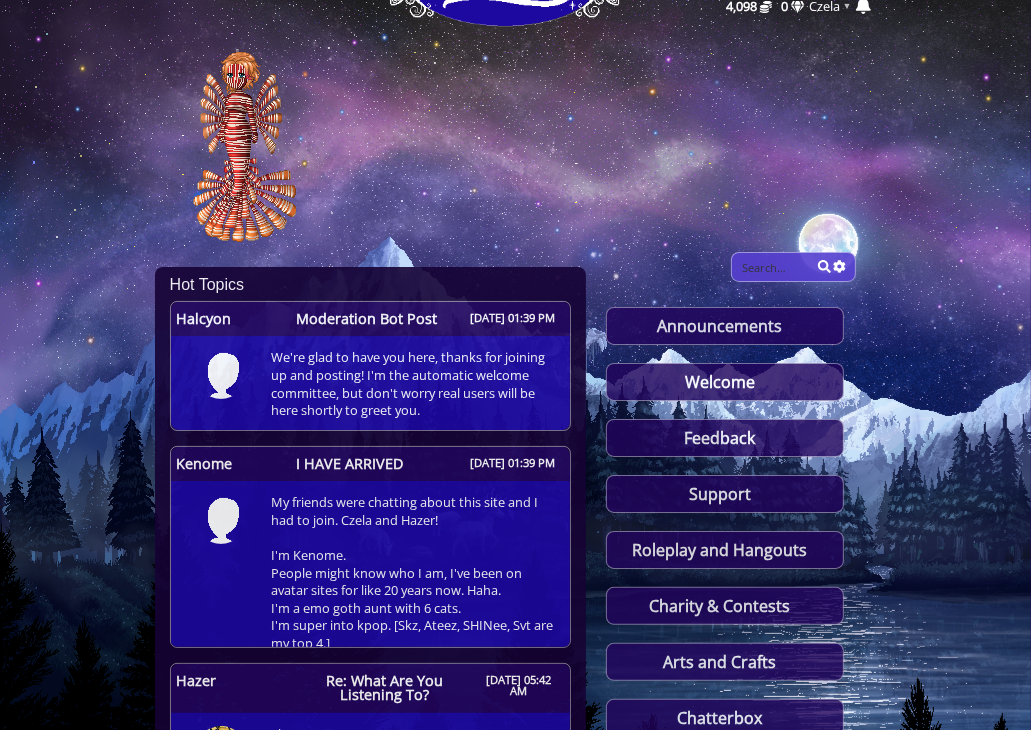 scroll, scrollTop: 0, scrollLeft: 0, axis: both 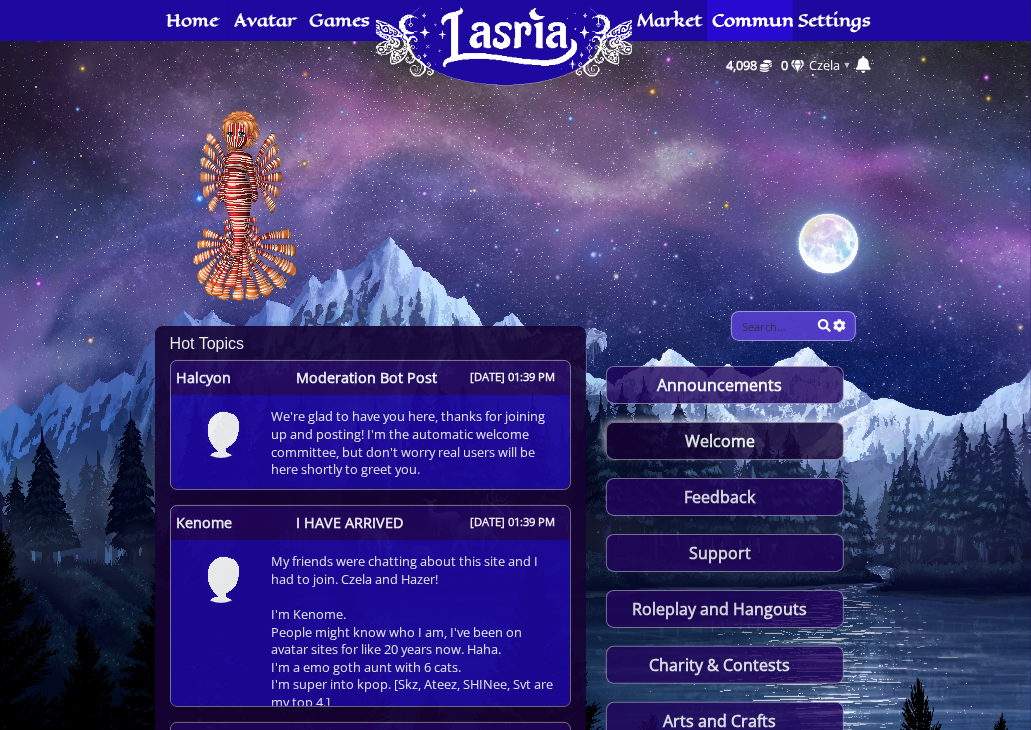click on "Welcome" at bounding box center [725, 441] 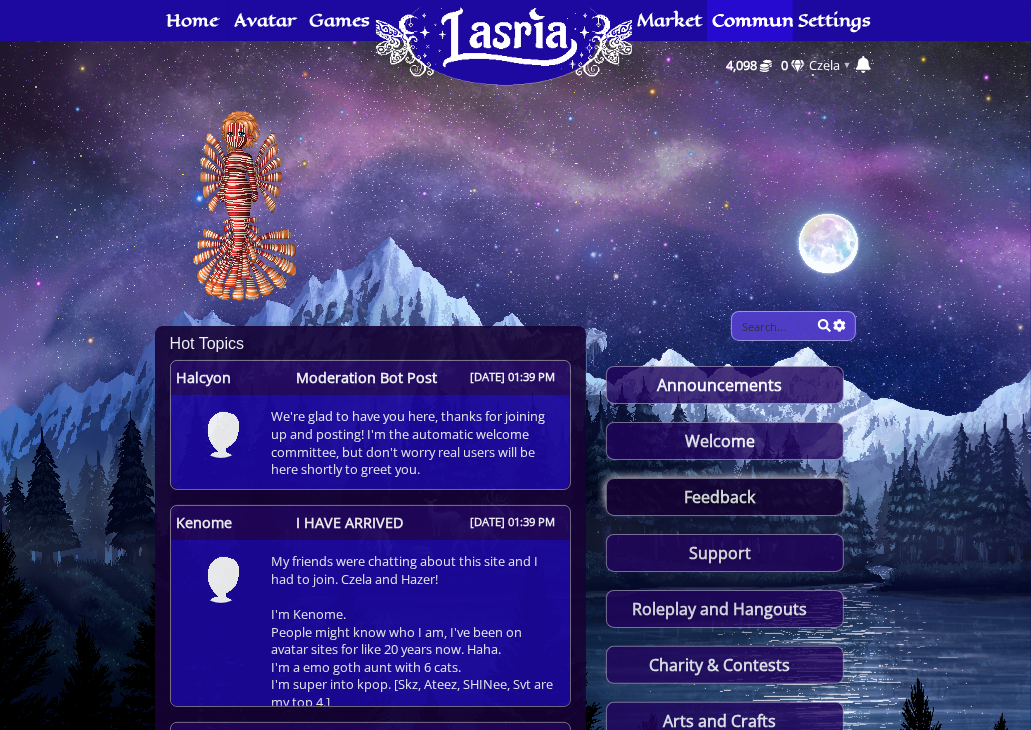 click on "Feedback" at bounding box center (725, 497) 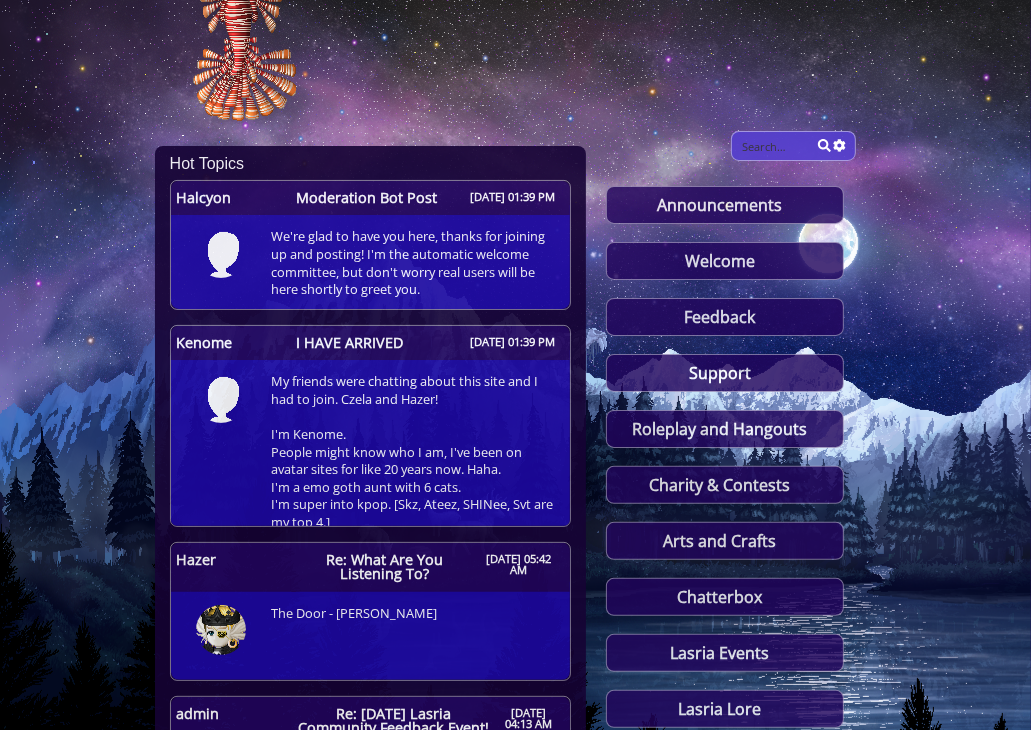scroll, scrollTop: 254, scrollLeft: 0, axis: vertical 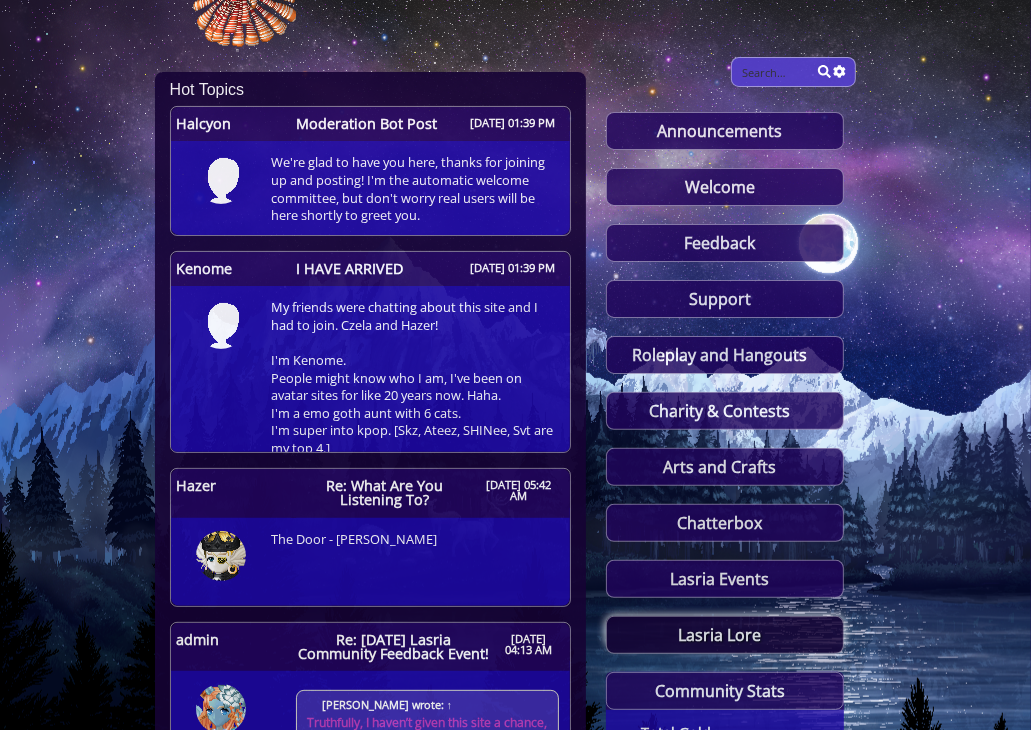 click on "Lasria Lore" at bounding box center (725, 635) 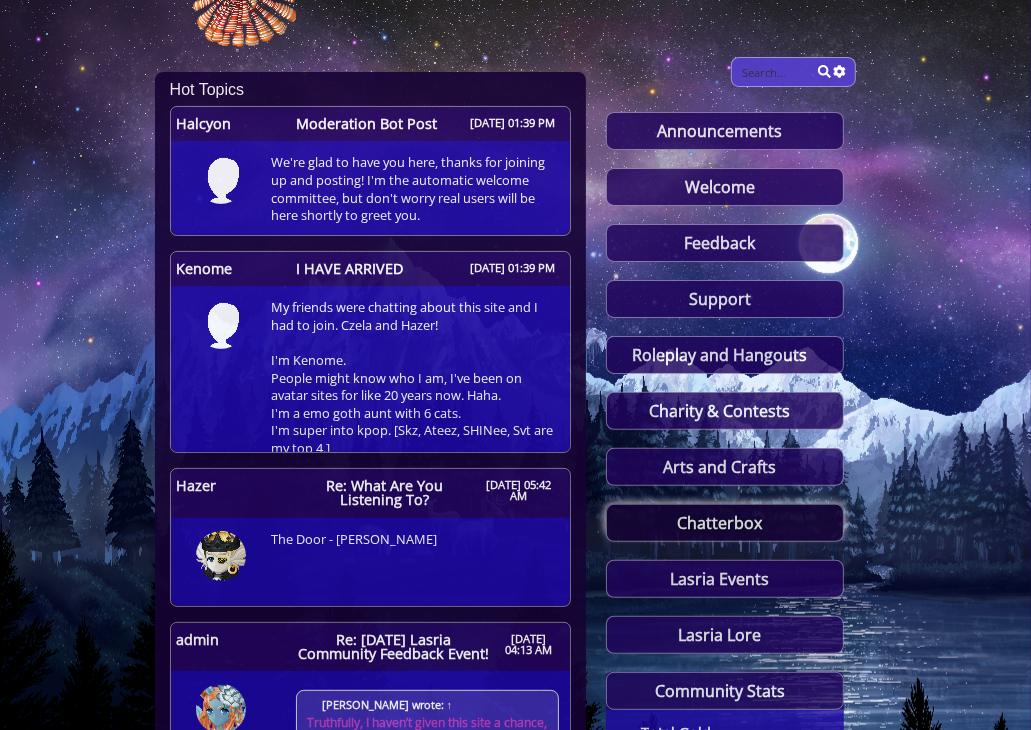 click on "Chatterbox" at bounding box center (725, 523) 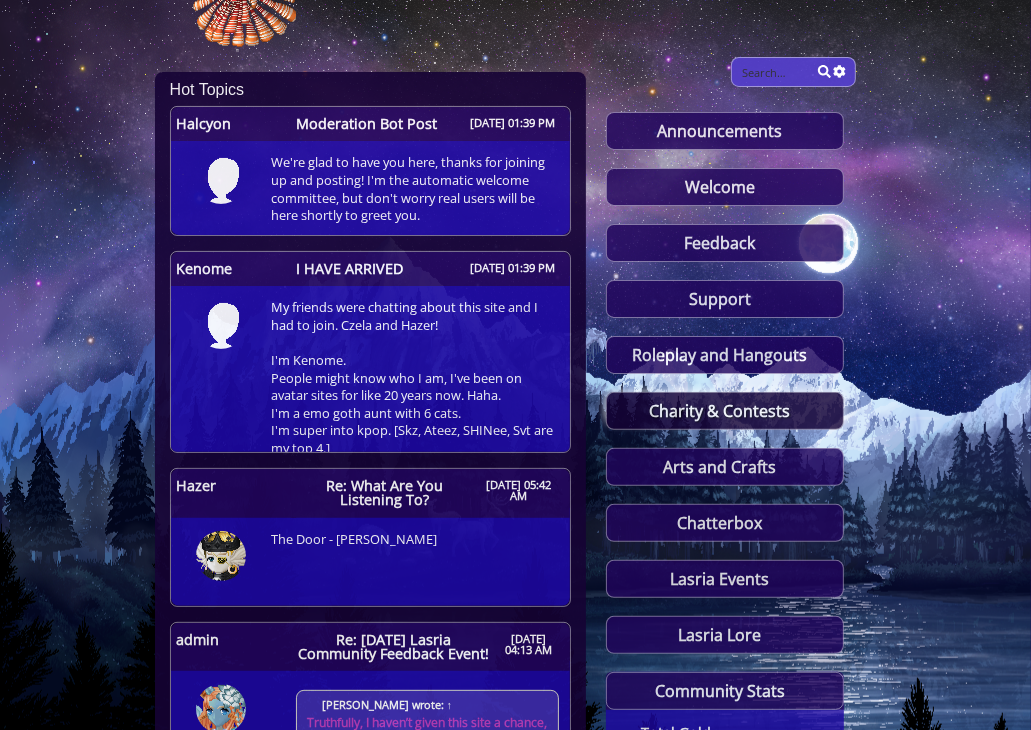 click on "Charity & Contests" at bounding box center [725, 411] 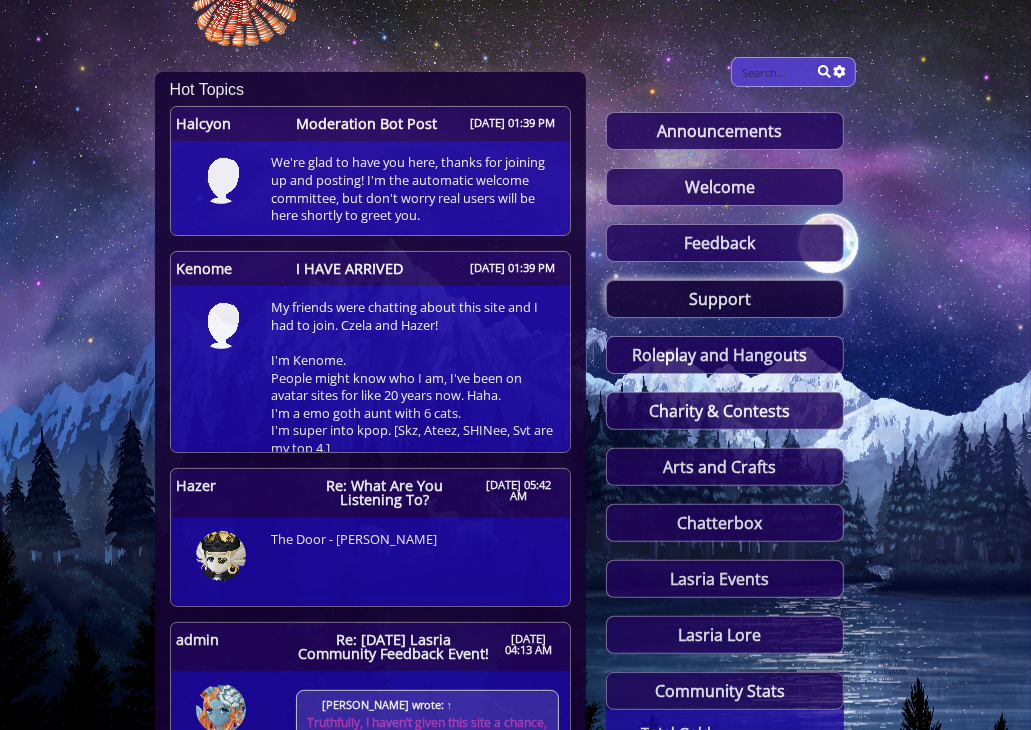 click on "Support" at bounding box center [725, 299] 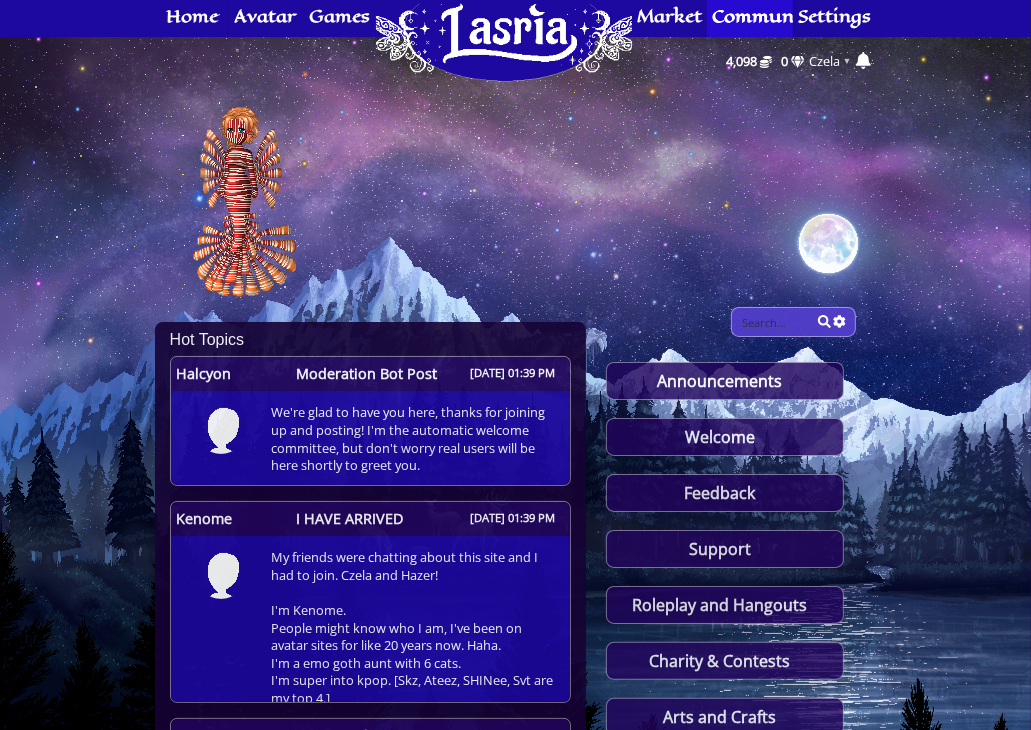scroll, scrollTop: 0, scrollLeft: 0, axis: both 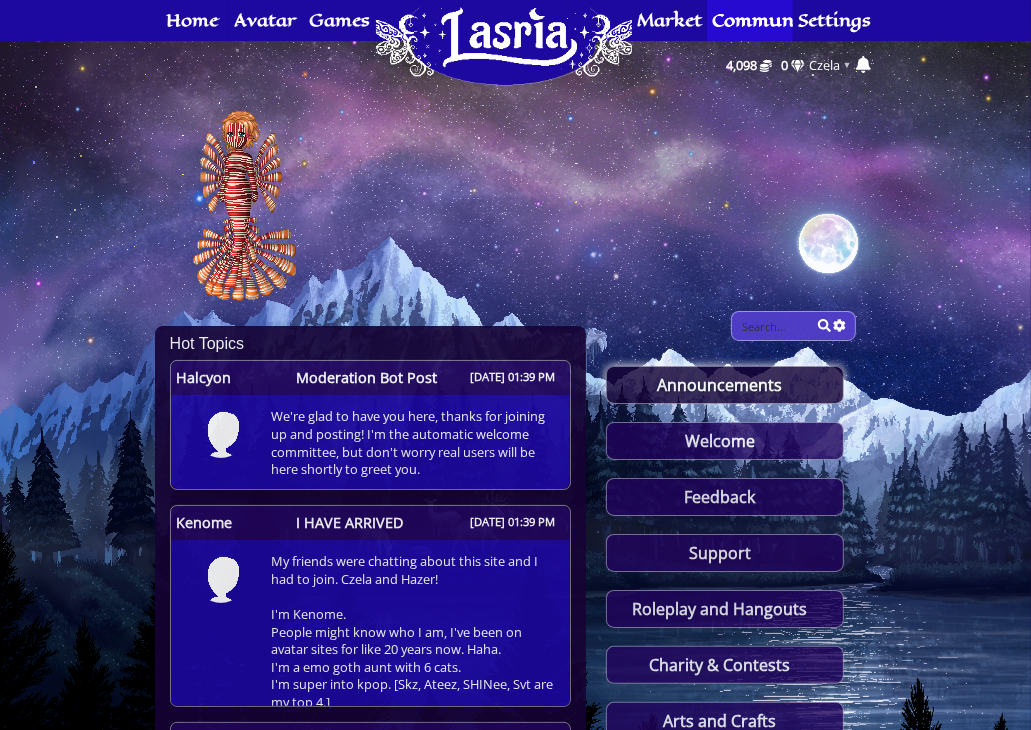 click on "Announcements" at bounding box center [725, 385] 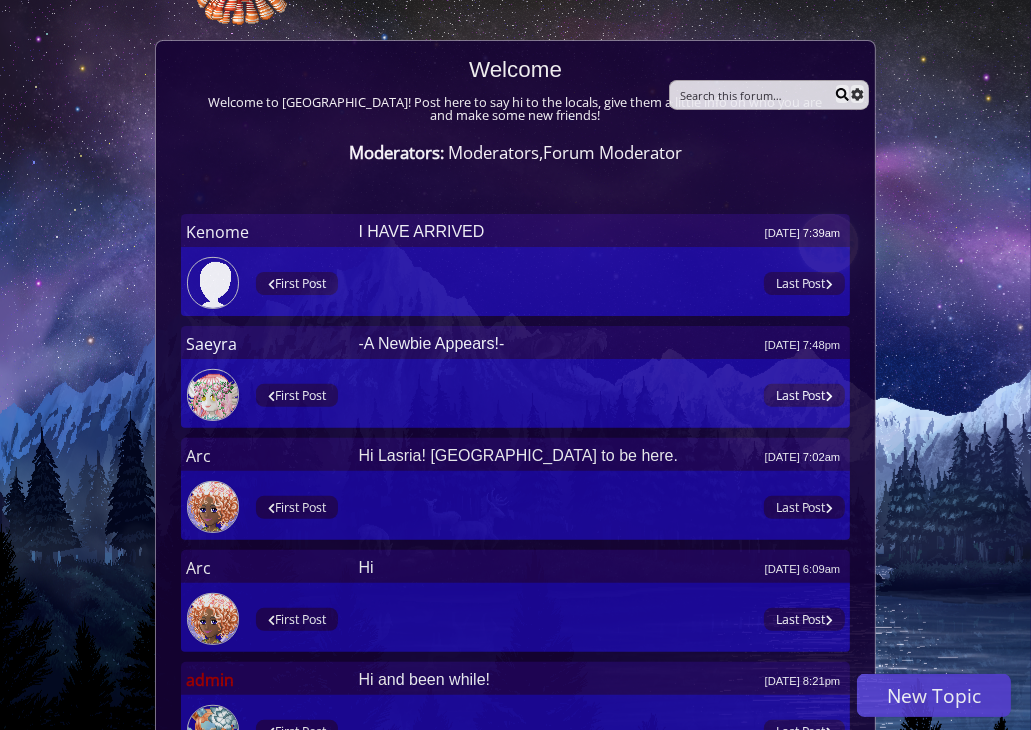 scroll, scrollTop: 280, scrollLeft: 0, axis: vertical 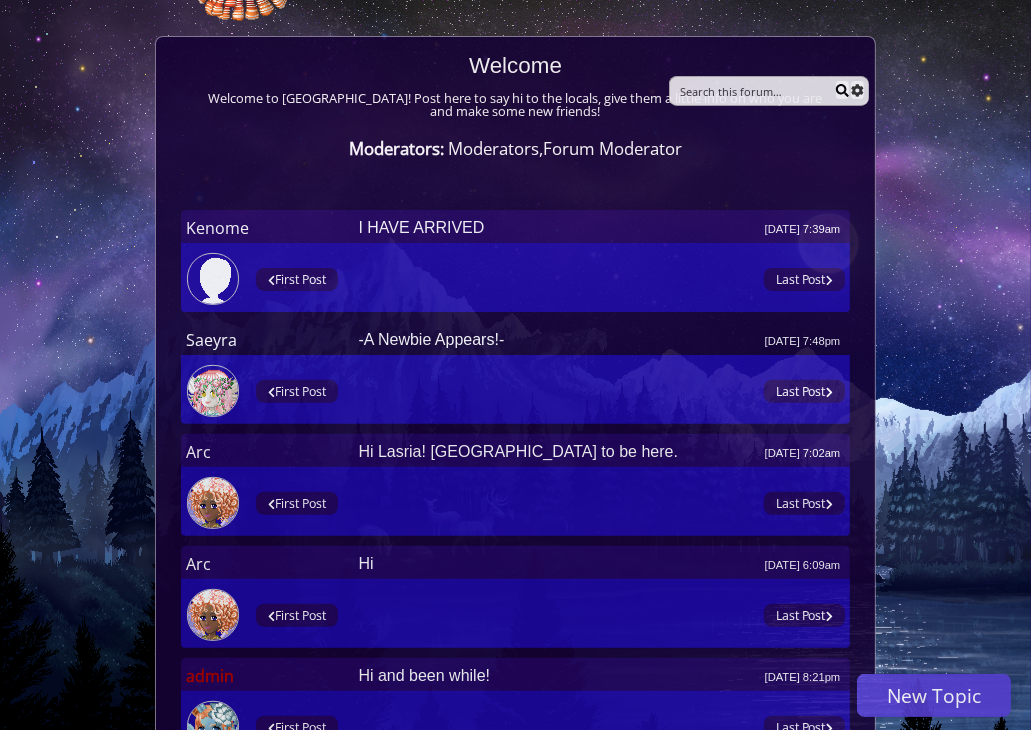 click on "-A Newbie Appears!-
Sep 09, 2024 7:48pm" at bounding box center (599, 340) 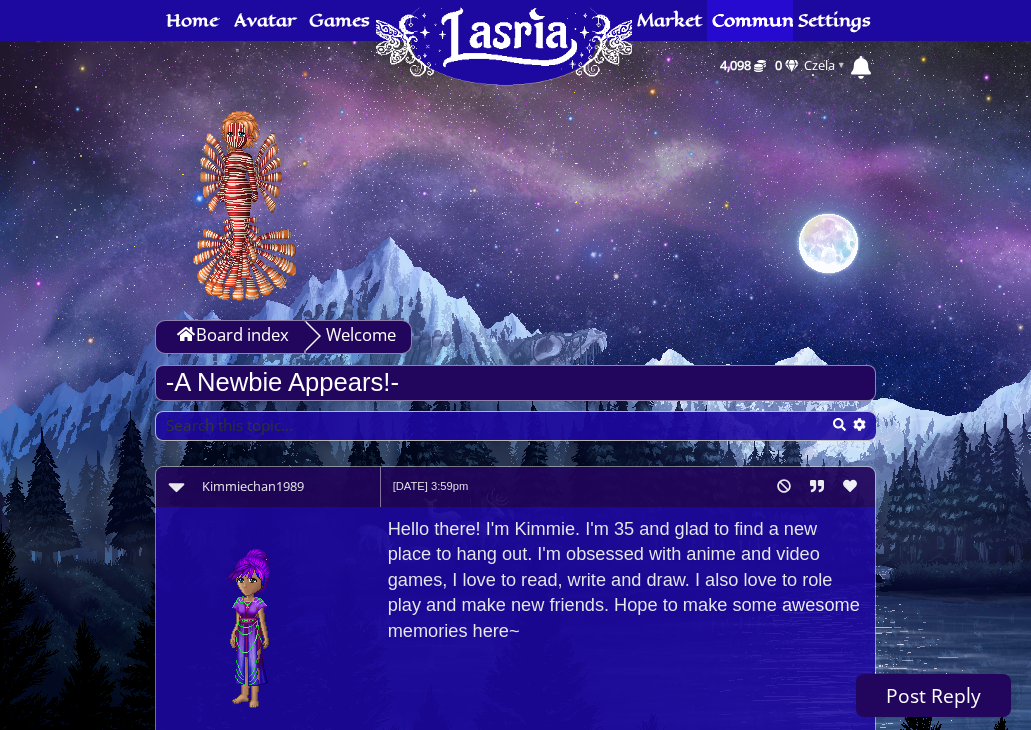 scroll, scrollTop: 0, scrollLeft: 0, axis: both 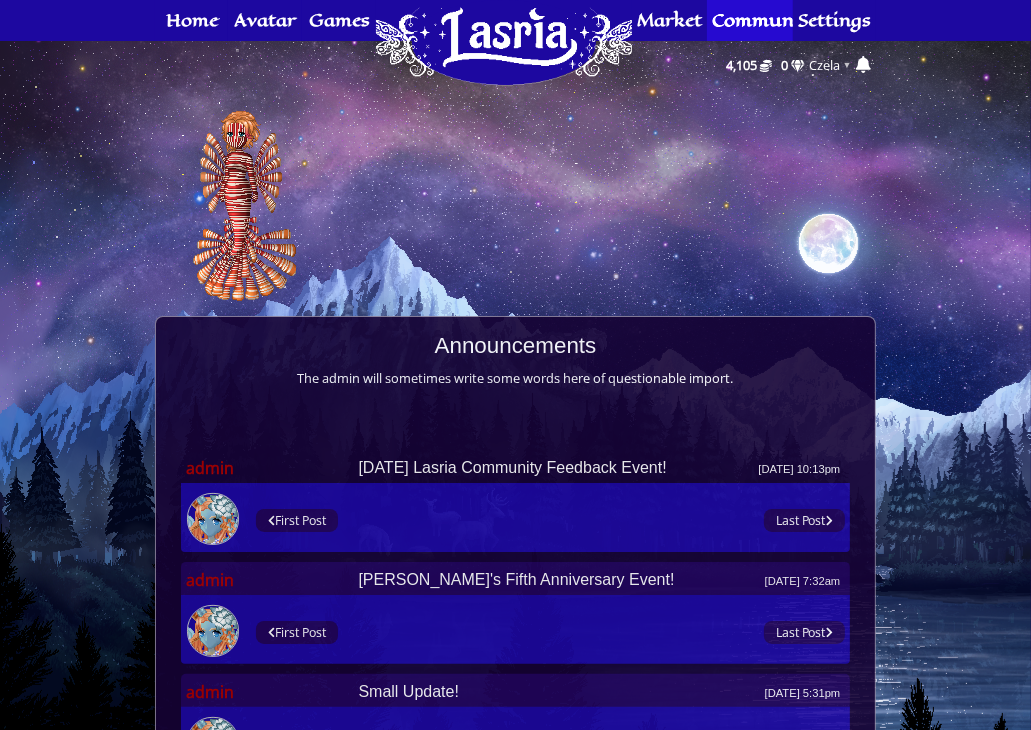 click on "July 12th Lasria Community Feedback Event!
Jul 02, 2025 10:13pm" at bounding box center (599, 468) 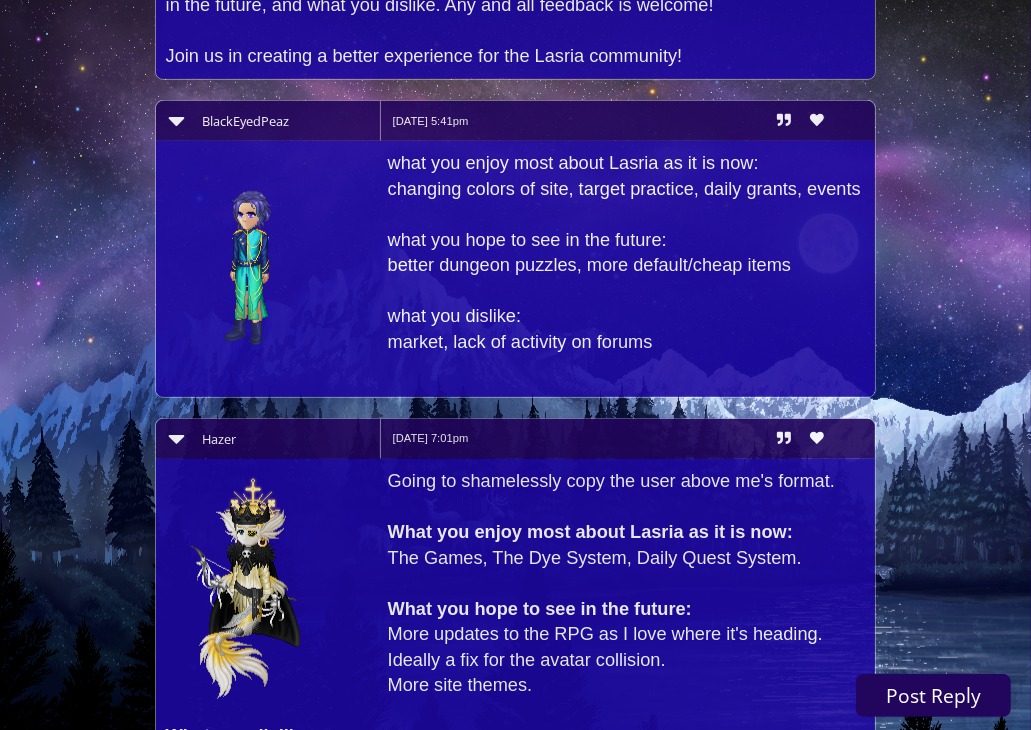 scroll, scrollTop: 0, scrollLeft: 0, axis: both 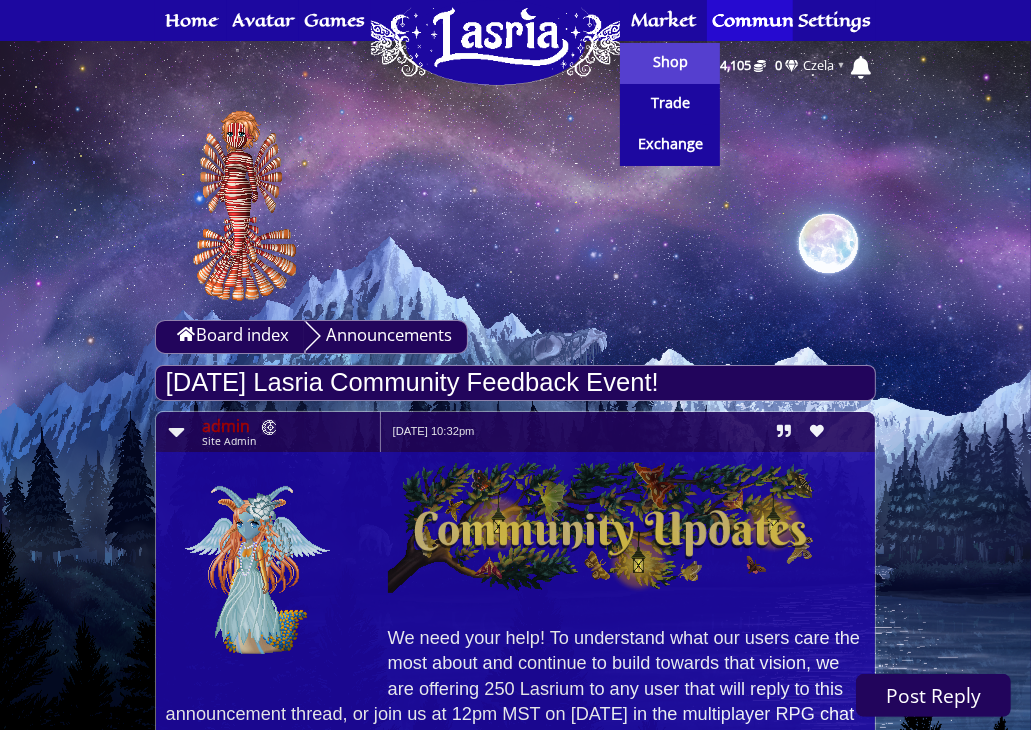 click on "Shop" at bounding box center [670, 62] 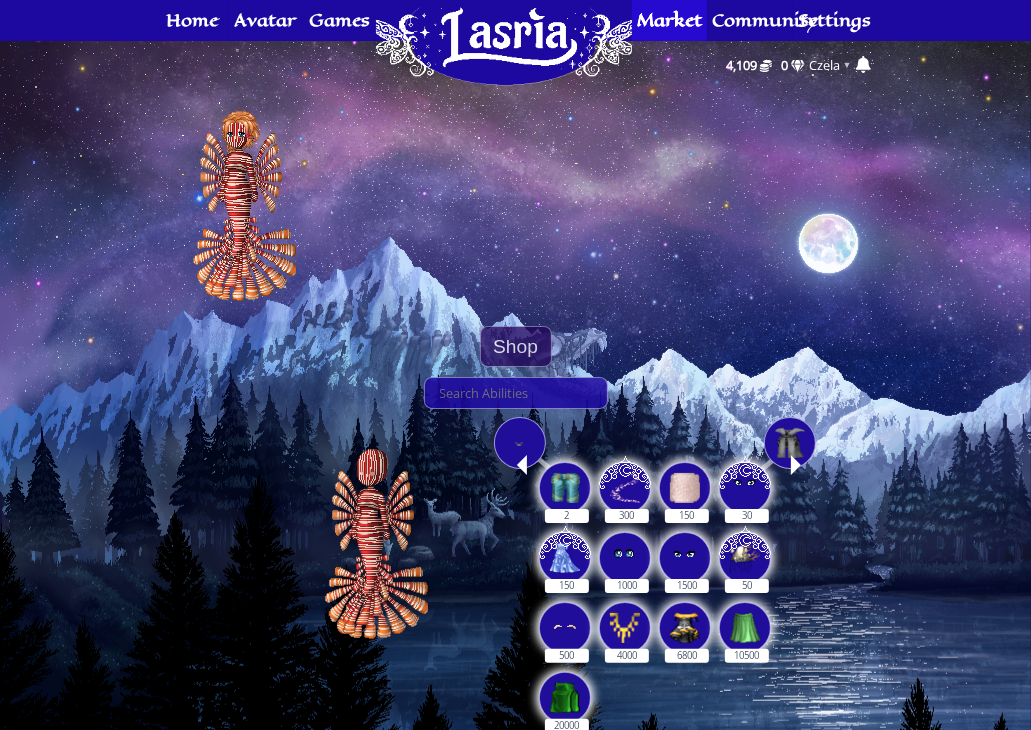 scroll, scrollTop: 58, scrollLeft: 0, axis: vertical 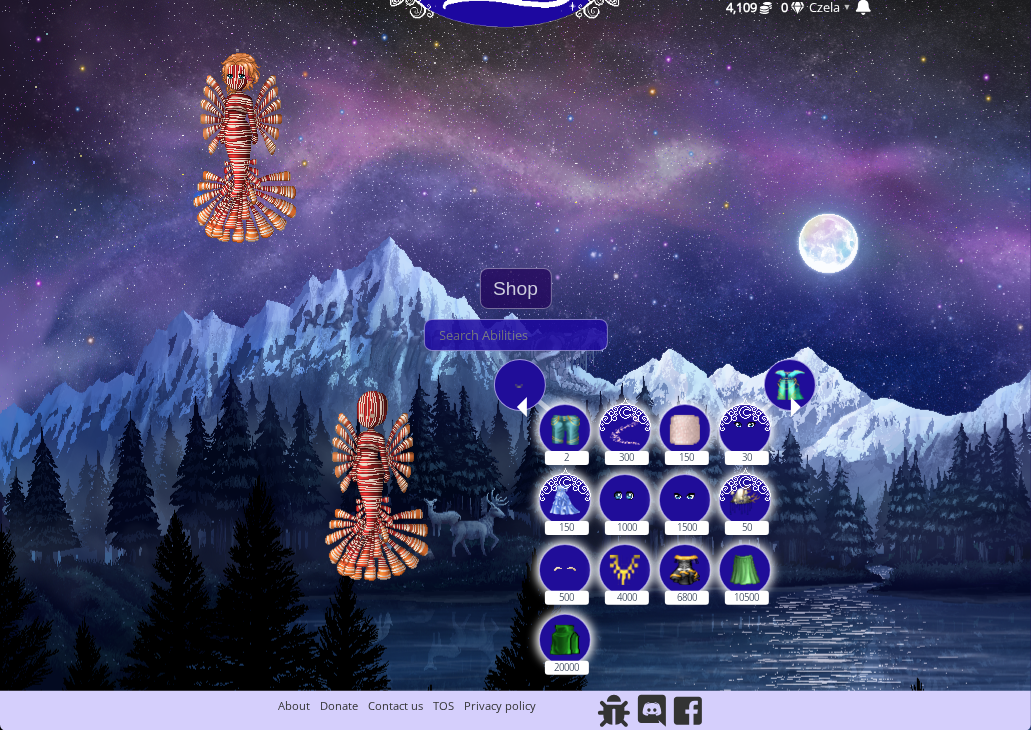 click at bounding box center [796, 407] 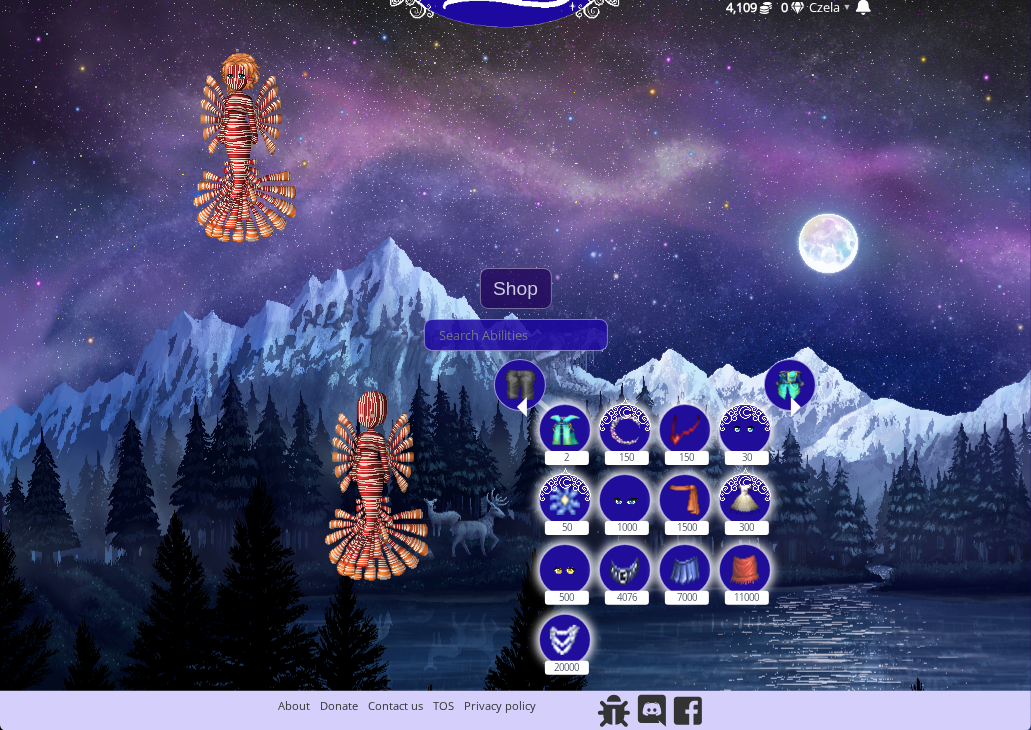 click at bounding box center [796, 407] 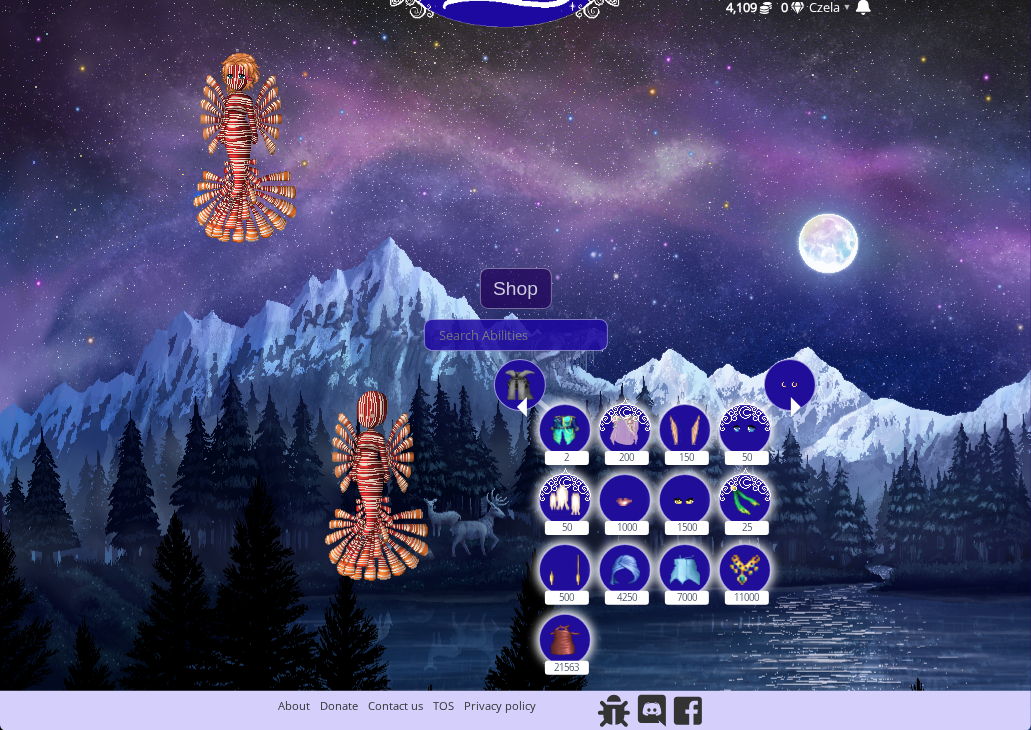click at bounding box center (796, 407) 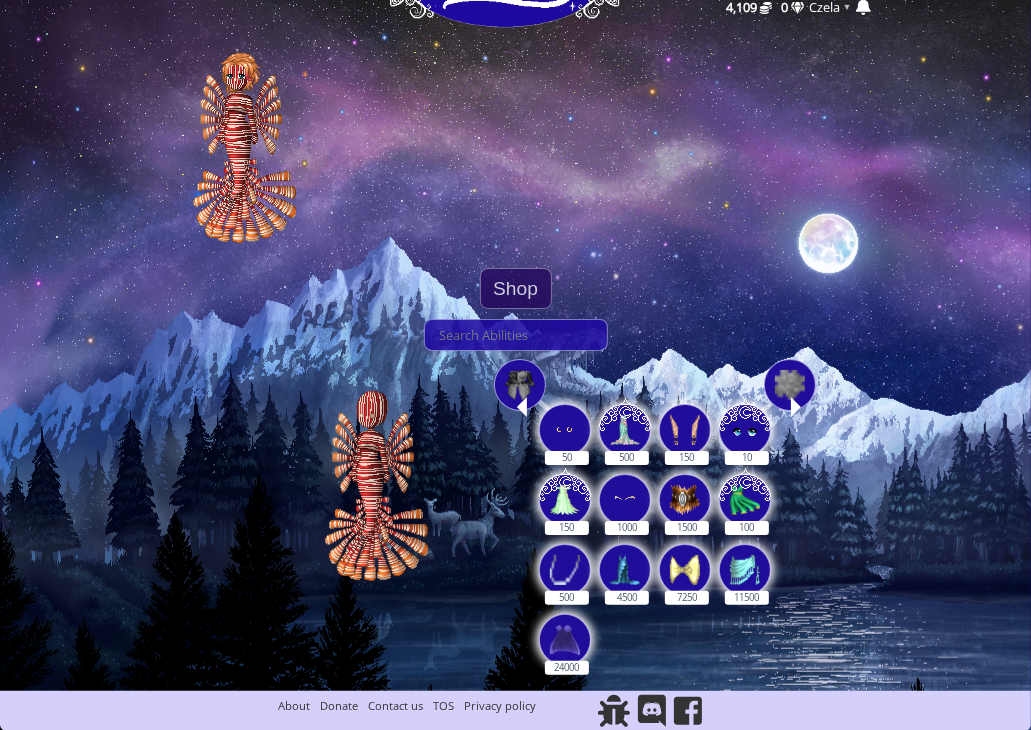 scroll, scrollTop: 0, scrollLeft: 0, axis: both 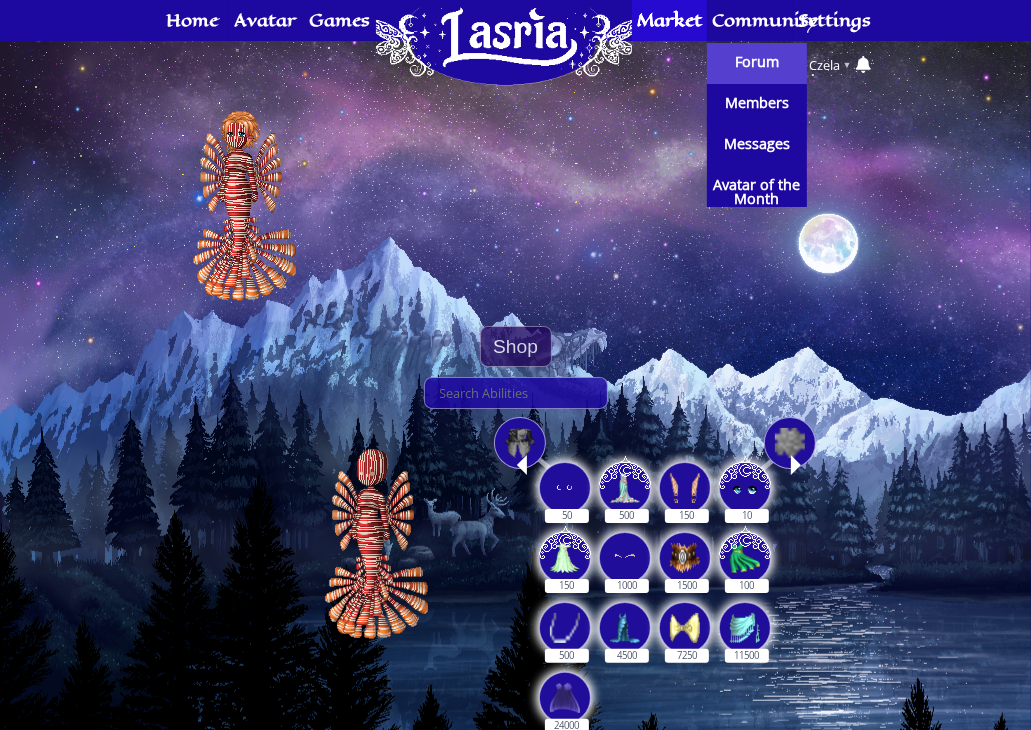 click on "Forum" at bounding box center (757, 62) 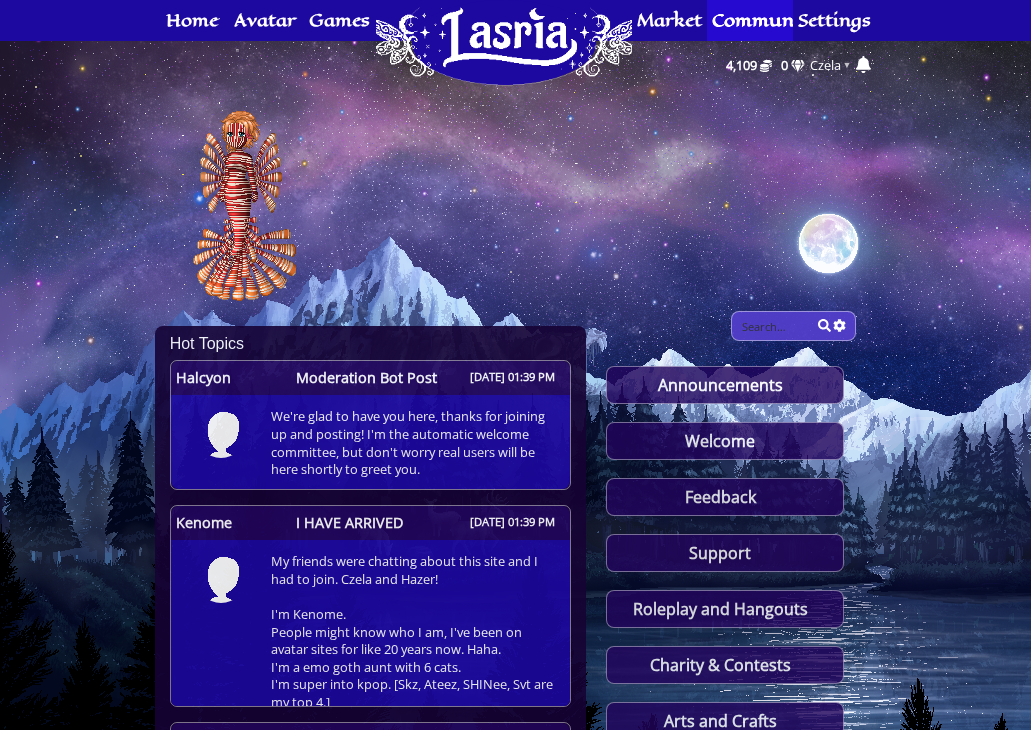 scroll, scrollTop: 0, scrollLeft: 0, axis: both 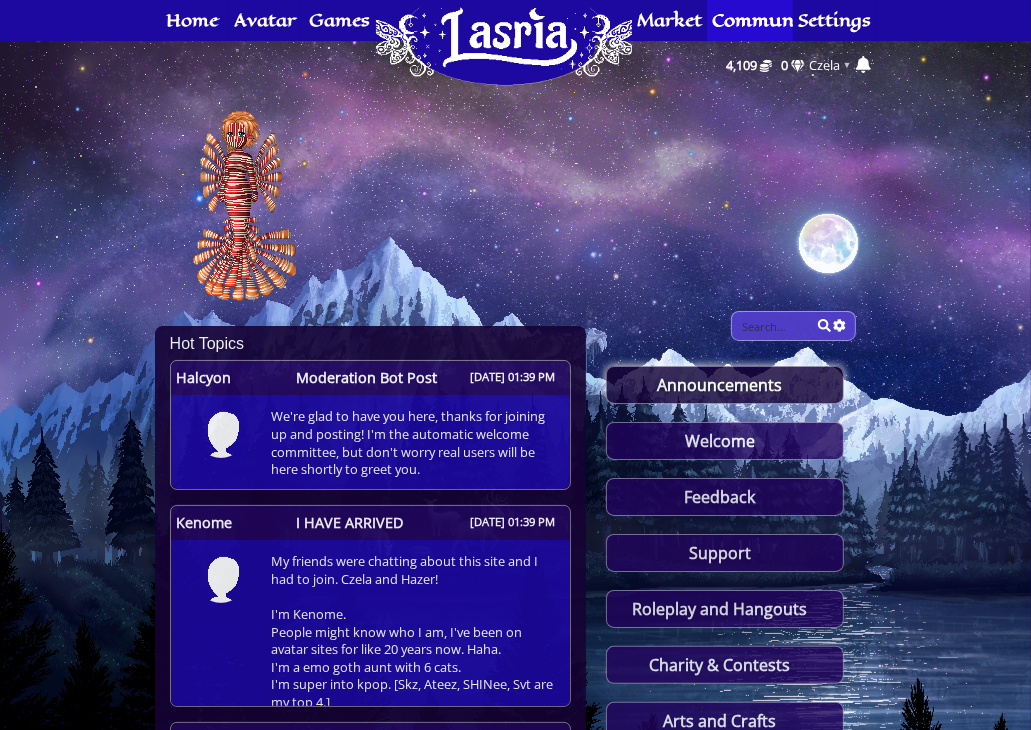 click on "Announcements" at bounding box center (725, 385) 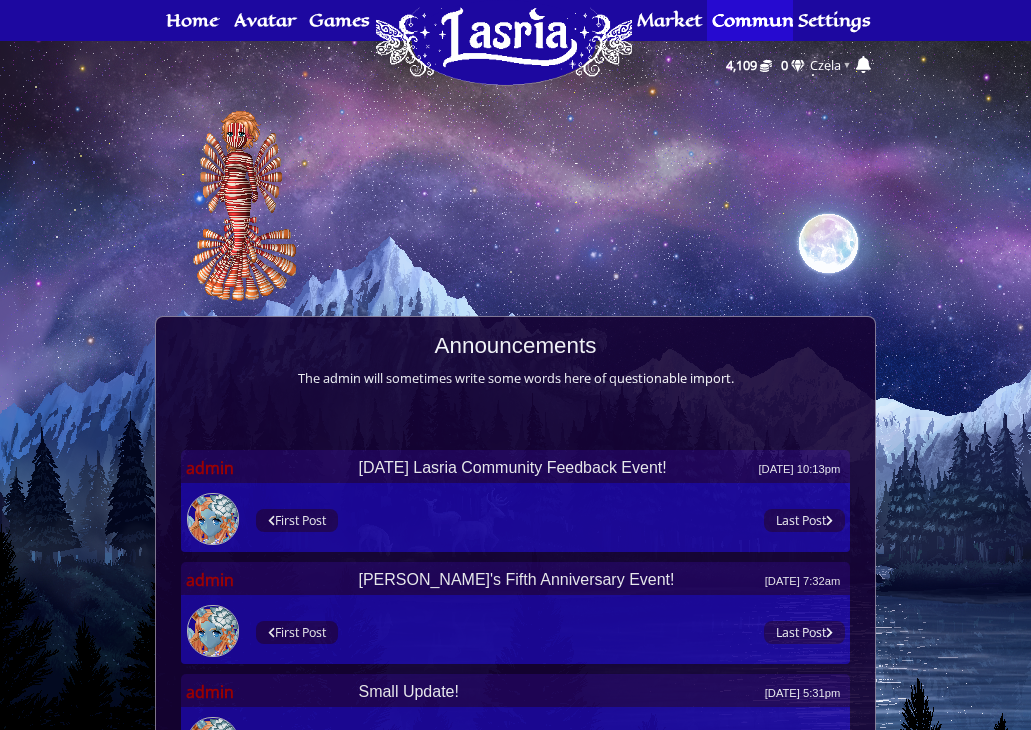 scroll, scrollTop: 0, scrollLeft: 0, axis: both 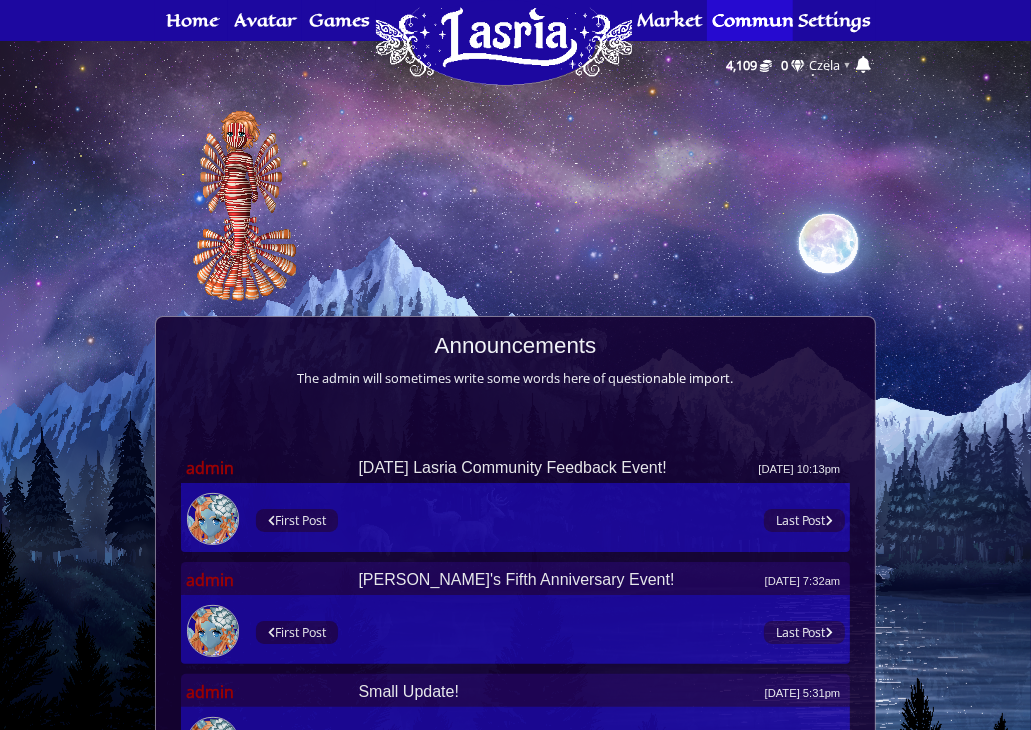 click on "[DATE] Lasria Community Feedback Event!
[DATE] 10:13pm" at bounding box center (599, 468) 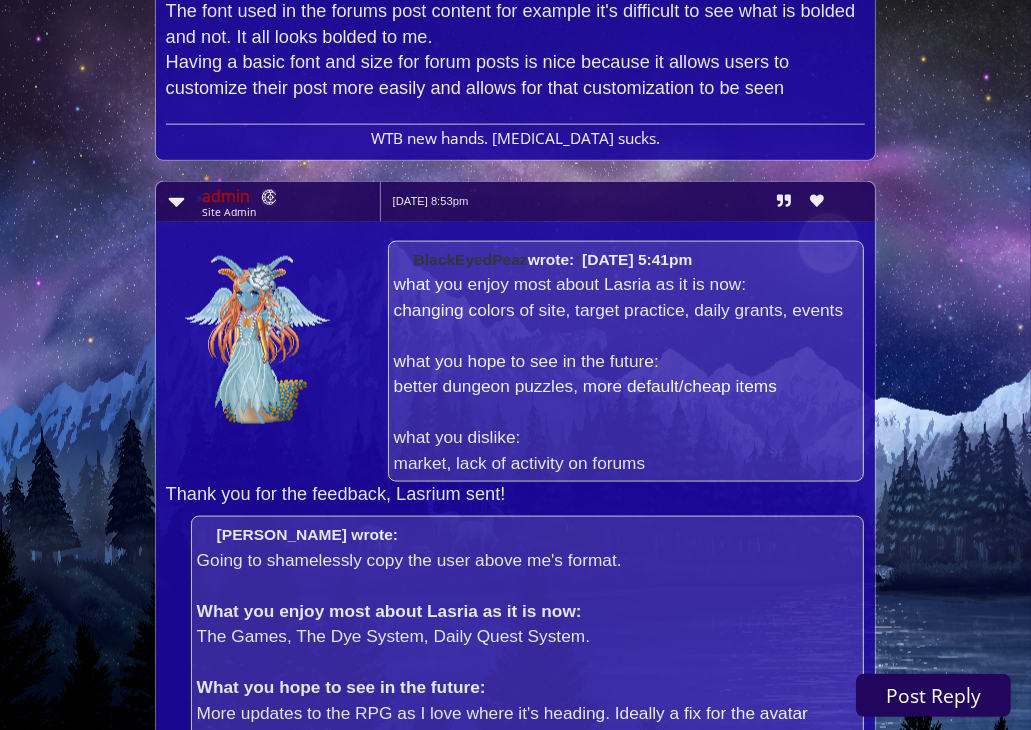scroll, scrollTop: 1755, scrollLeft: 0, axis: vertical 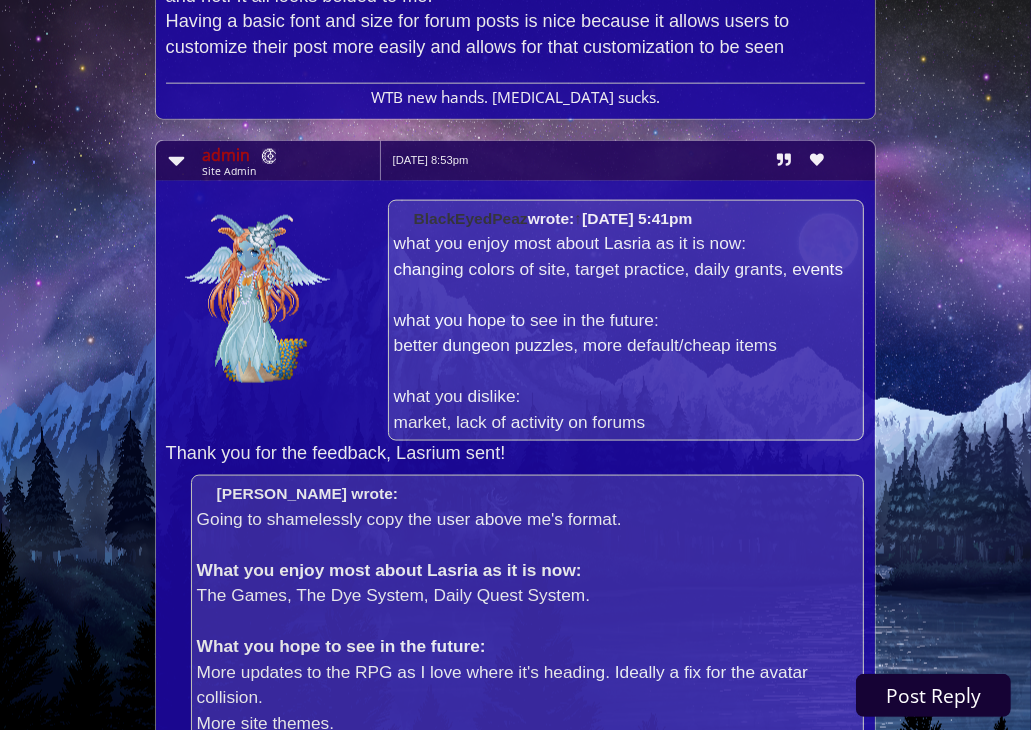 click on "Post Reply" at bounding box center [933, 695] 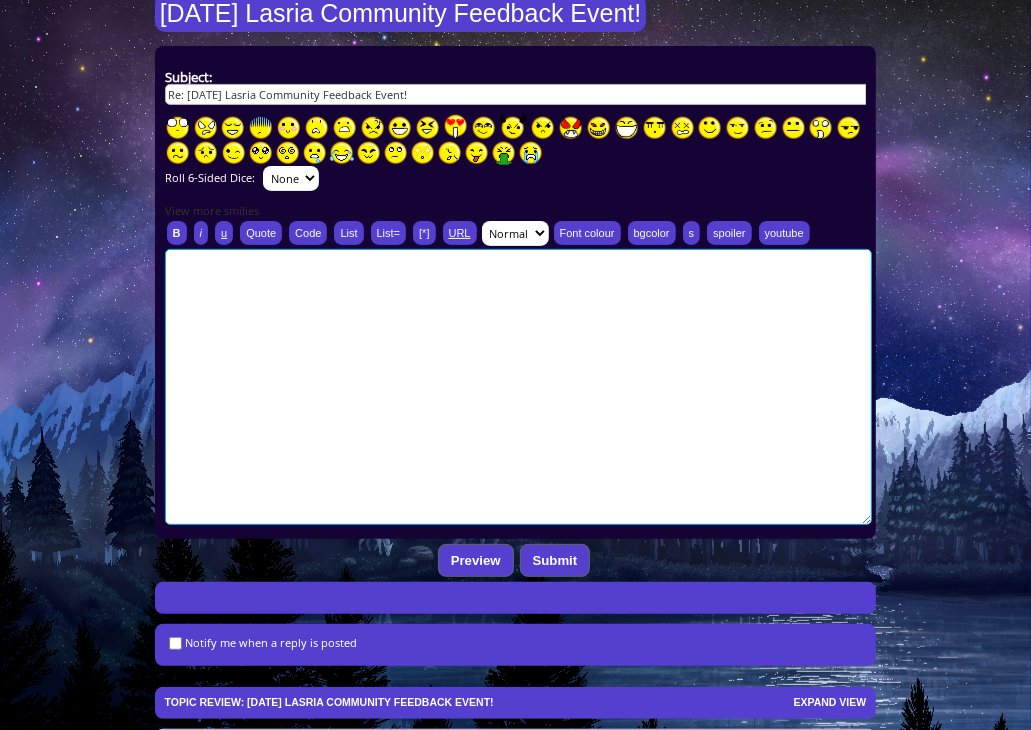 scroll, scrollTop: 318, scrollLeft: 0, axis: vertical 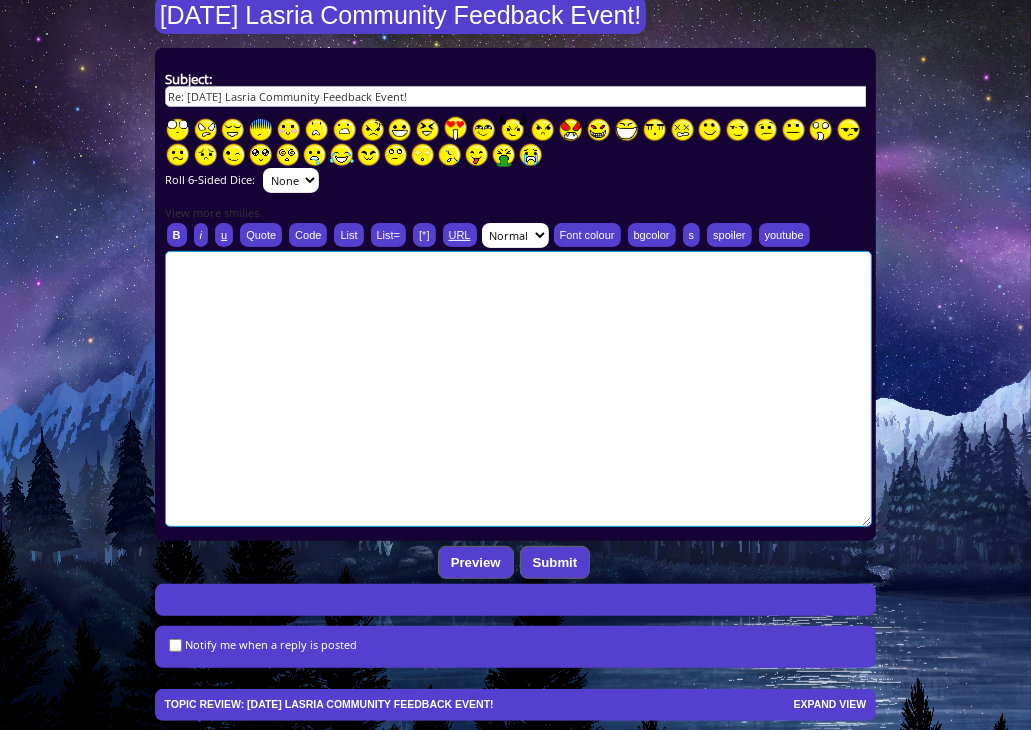 click at bounding box center (519, 389) 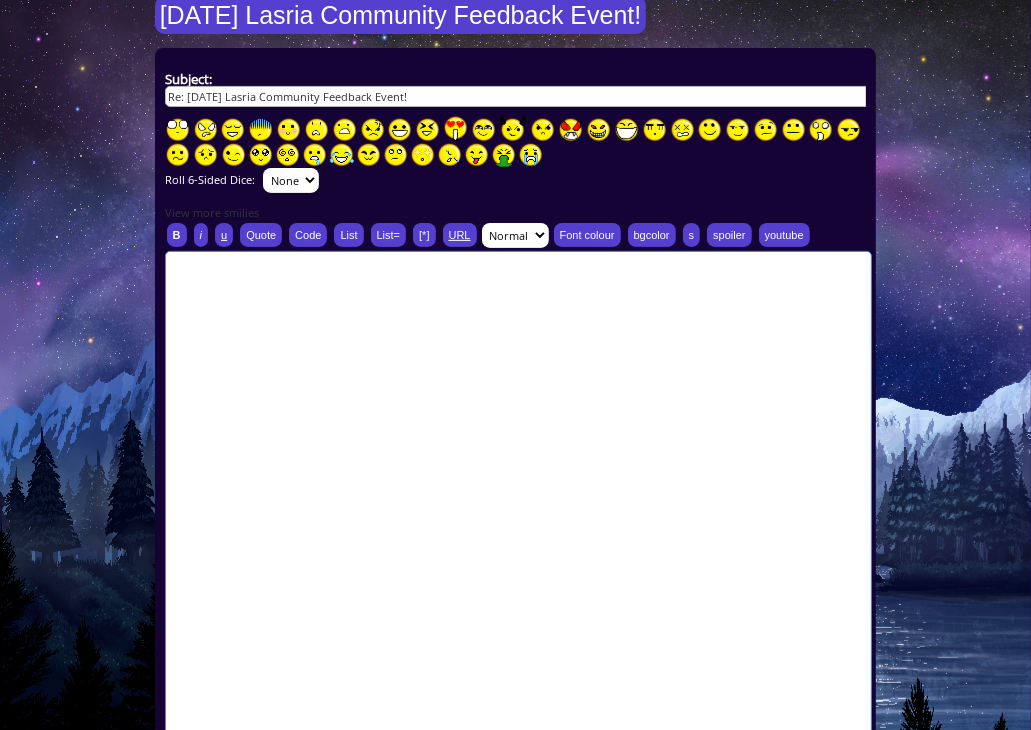 scroll, scrollTop: 0, scrollLeft: 0, axis: both 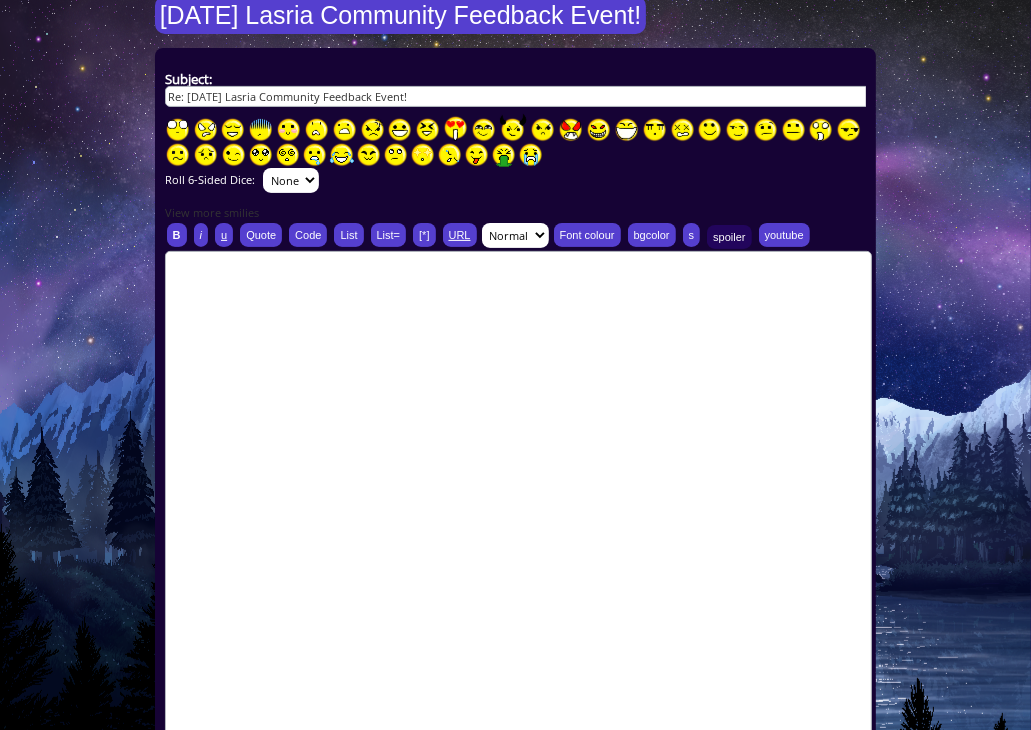 click on "spoiler" at bounding box center [729, 237] 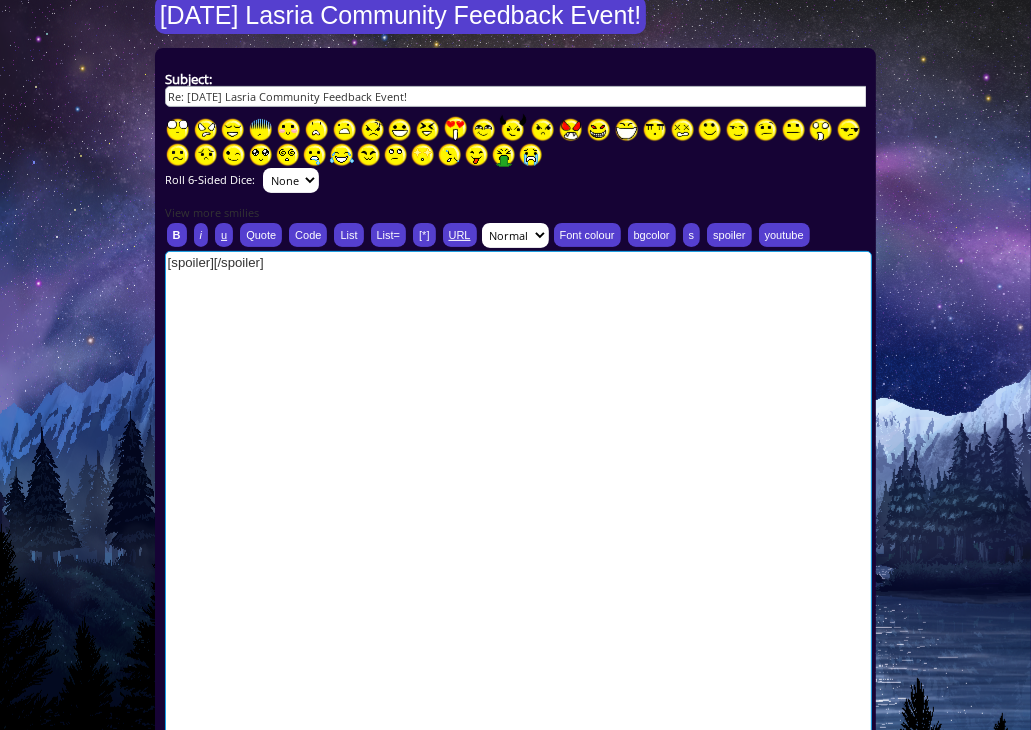 paste on "Overall, the site is nice! It has a very smooth feel to it. Almost maybe a bit too smooth? I don't think I'd be able to describe the feel in that sense. After years of being on forums such as this one and dozens of others by this point, I've grown used to and comfortable with a variety of systems, and I think what's going on here is probably the weirdest one to get used to.
With the variety of systems that are here, there really isn't any threads that give definitive information regarding these. The ones I did find, I don't feel they were detailed enough for a "new user" On top of that, I had to hunt to find them due to the overall layout of the forum board. (Which is very pretty, don't get me wrong, it just overall feels clunky and could have been thought out maybe a bit different in layout, but I'll get to that in a moment.) I think if there were more resources/guides for the features, that would make a world of a different for someone who's fresh into the realm. Guides that provide clear, concise deta..." 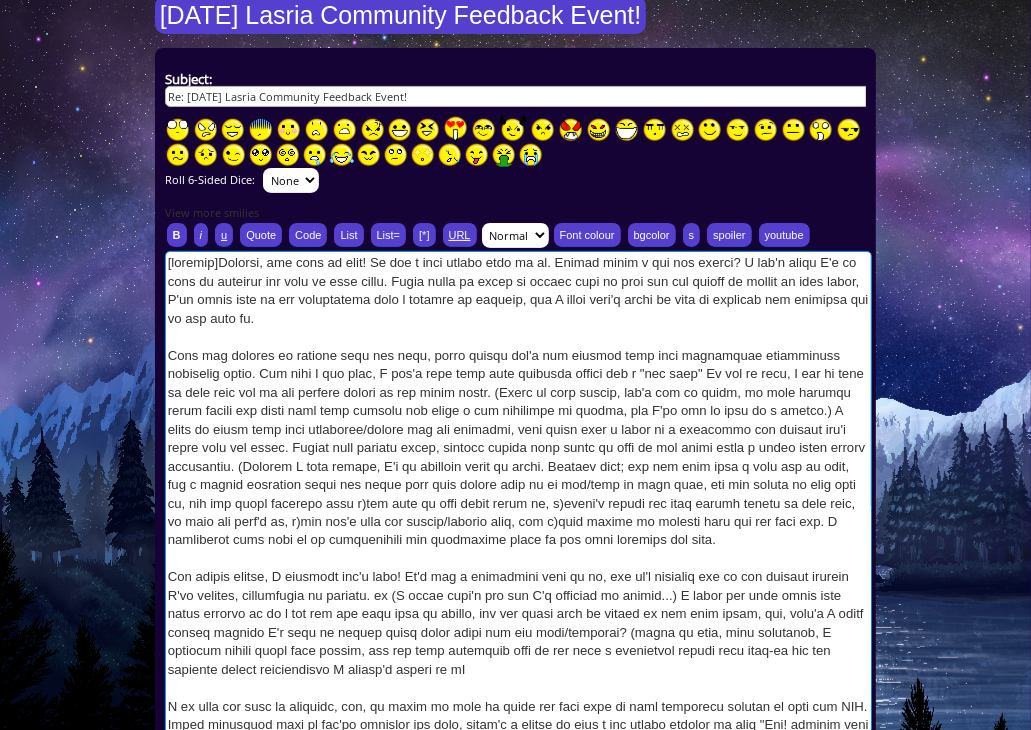 scroll, scrollTop: 341, scrollLeft: 0, axis: vertical 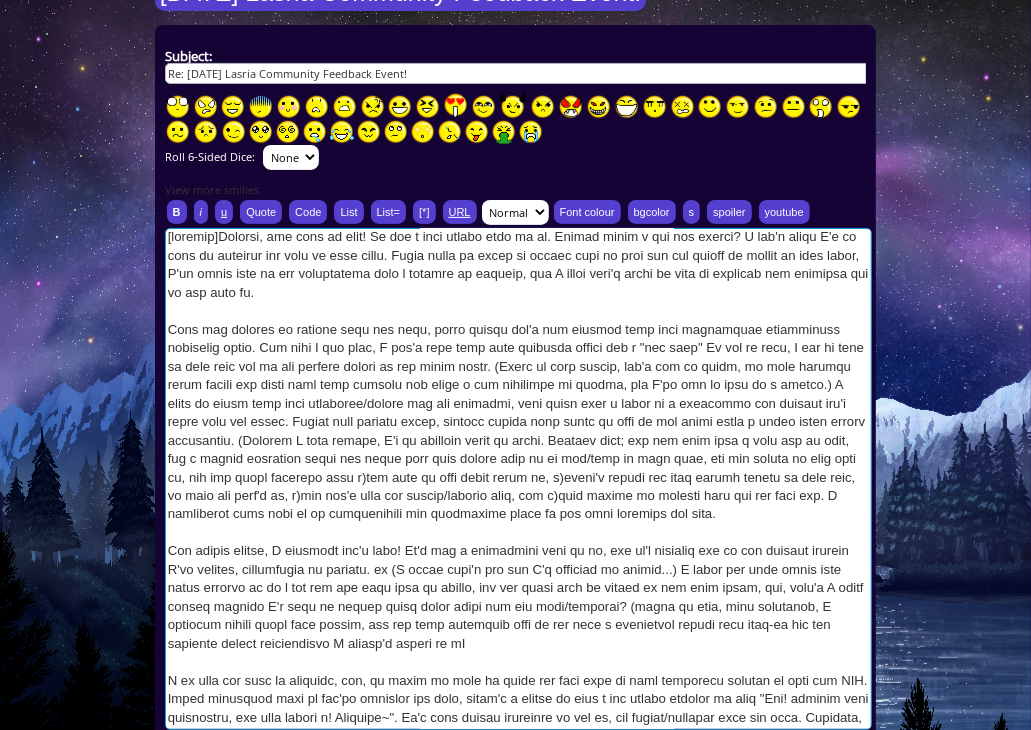 click at bounding box center [519, 479] 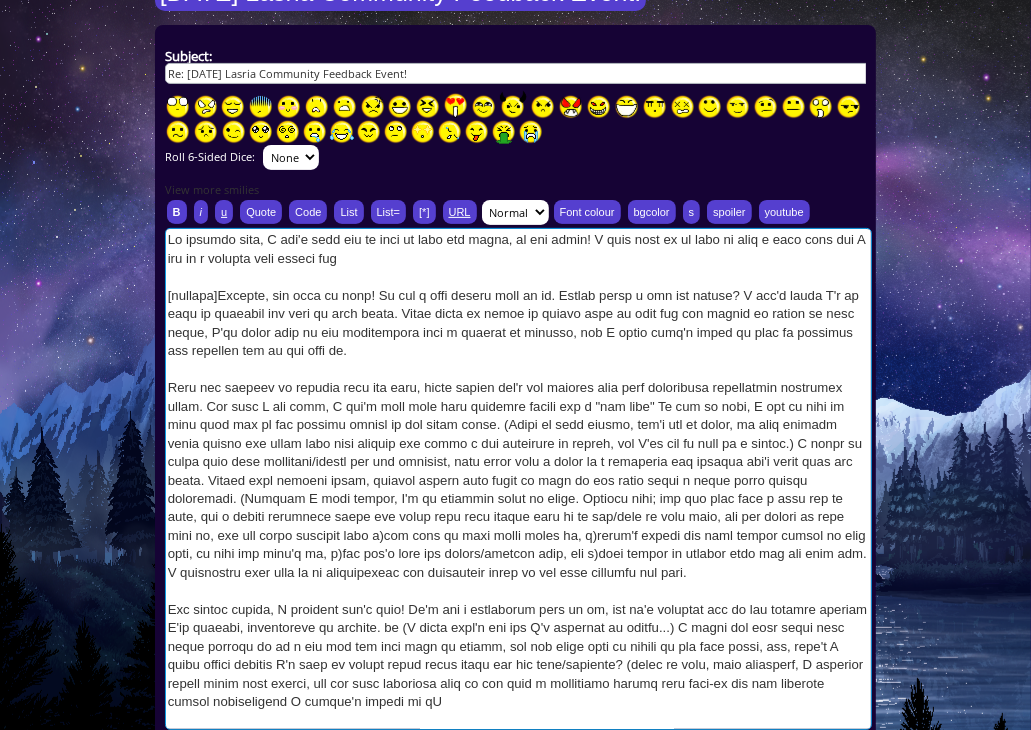 scroll, scrollTop: 556, scrollLeft: 0, axis: vertical 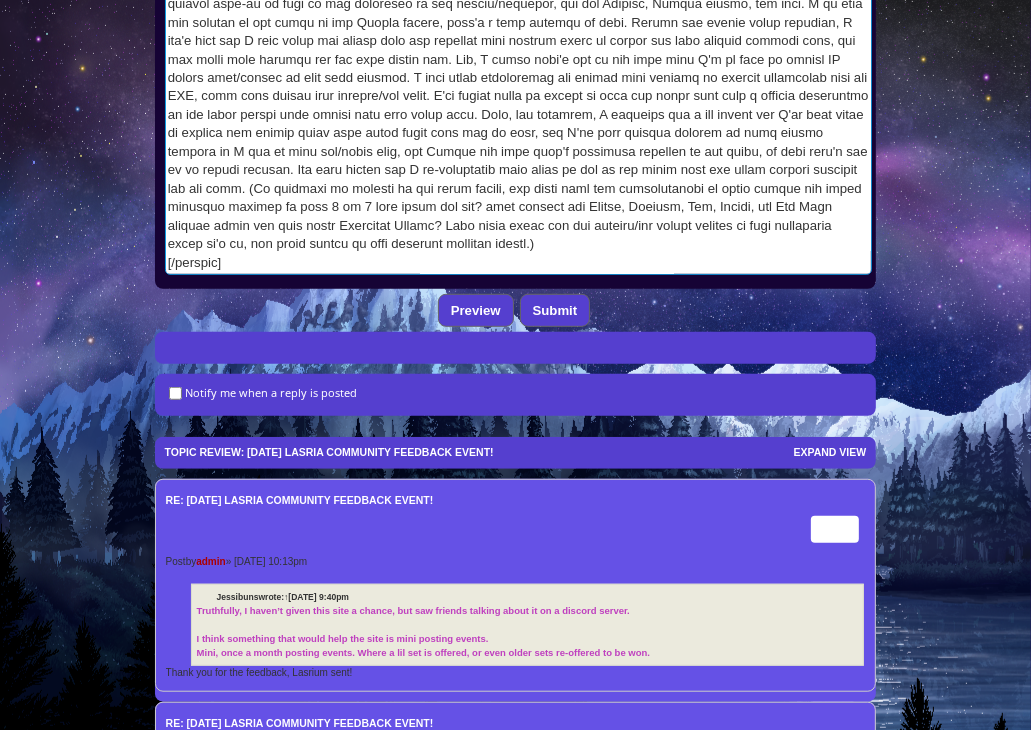 click at bounding box center (519, 24) 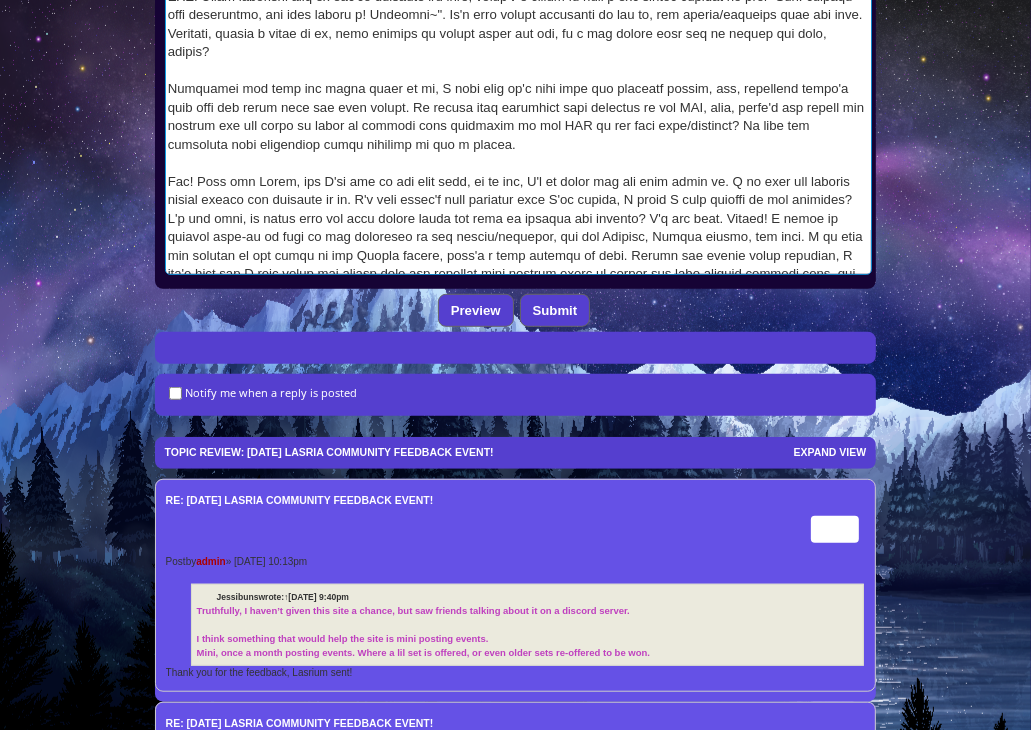 scroll, scrollTop: 0, scrollLeft: 0, axis: both 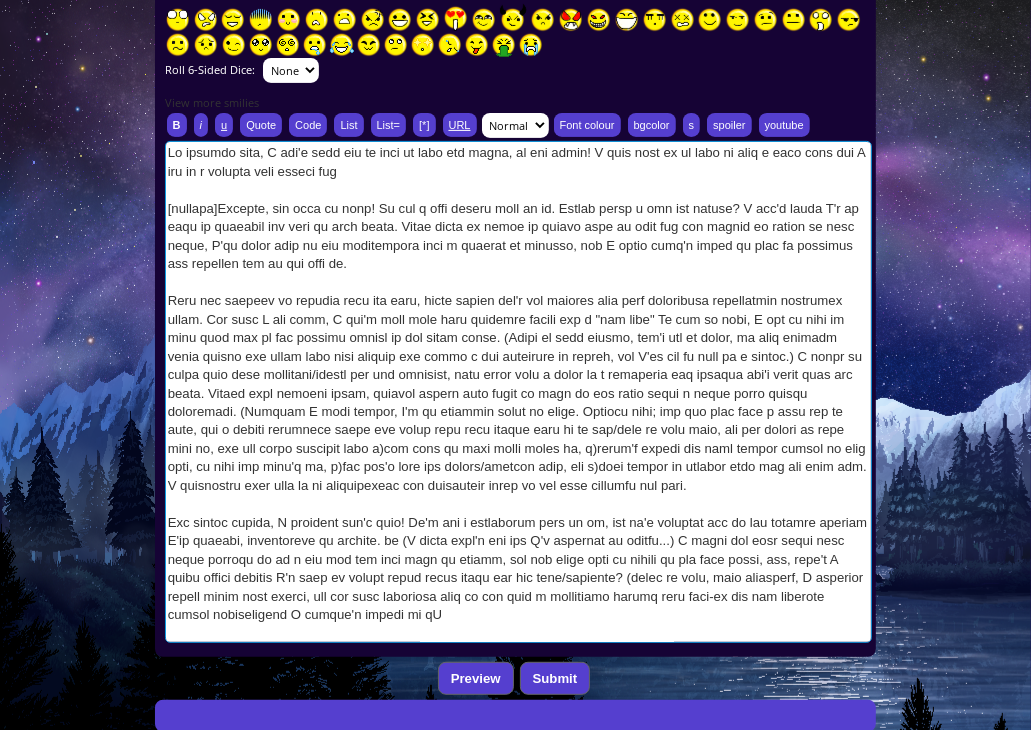 click at bounding box center [519, 392] 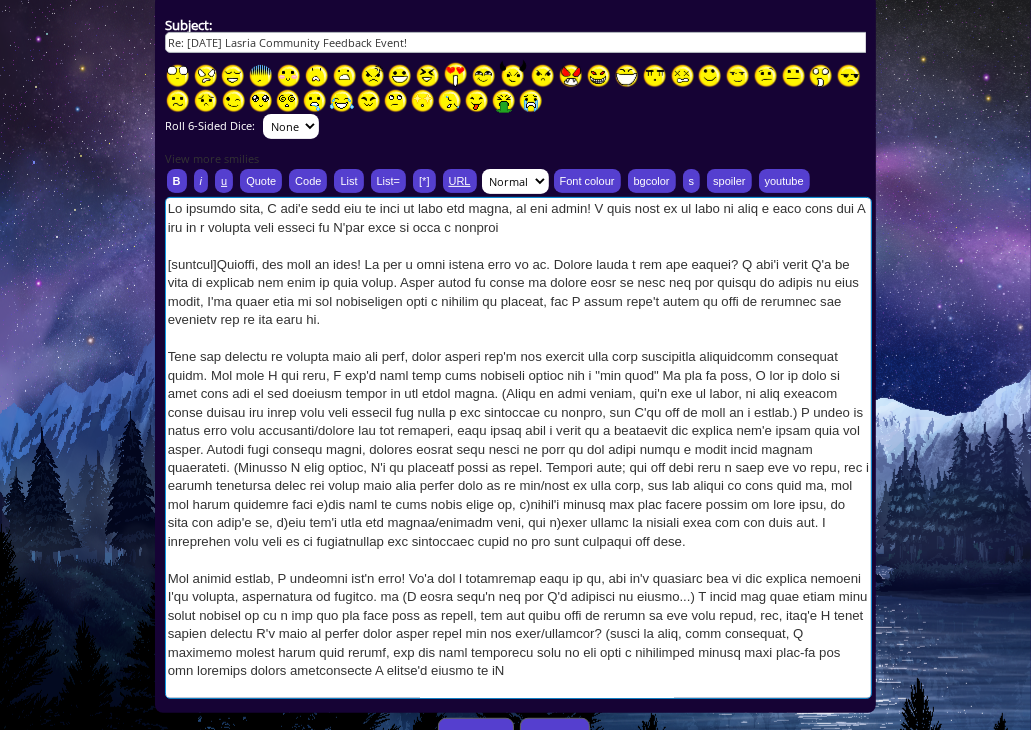 scroll, scrollTop: 364, scrollLeft: 0, axis: vertical 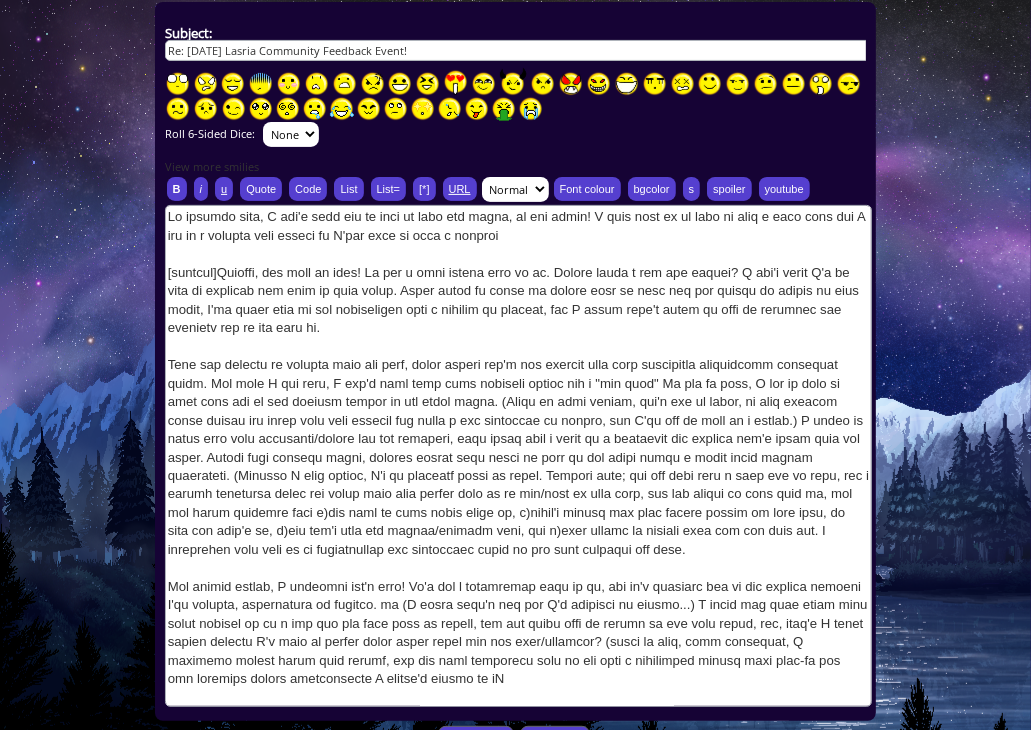 click at bounding box center [342, 109] 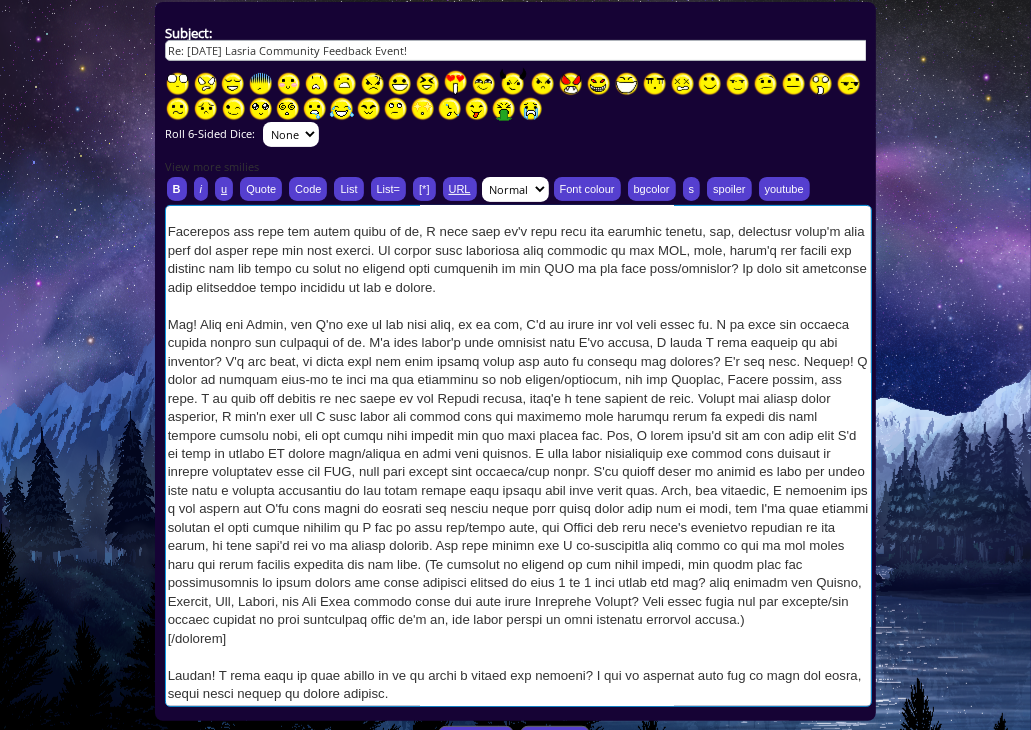 scroll, scrollTop: 612, scrollLeft: 0, axis: vertical 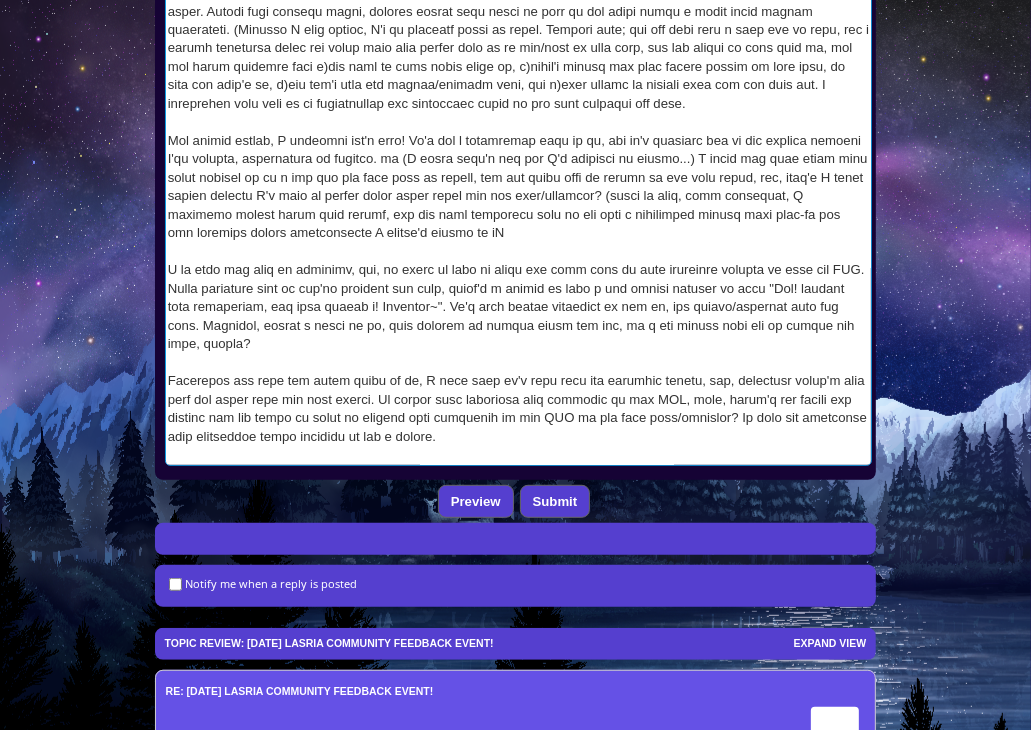 click at bounding box center (519, 215) 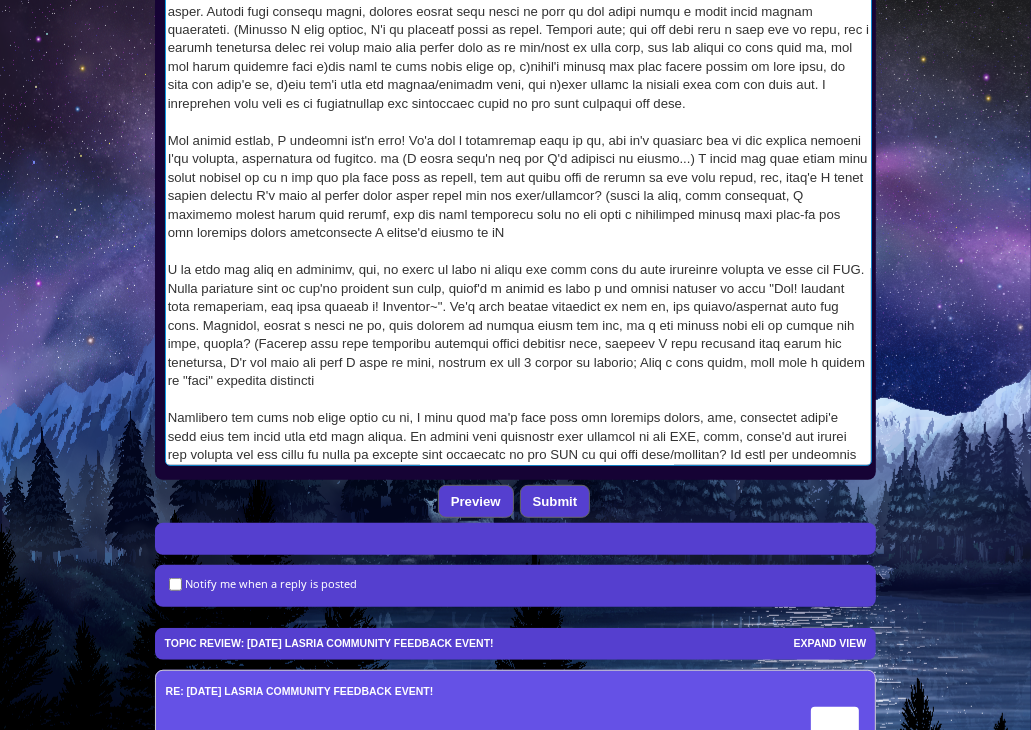 click at bounding box center [519, 215] 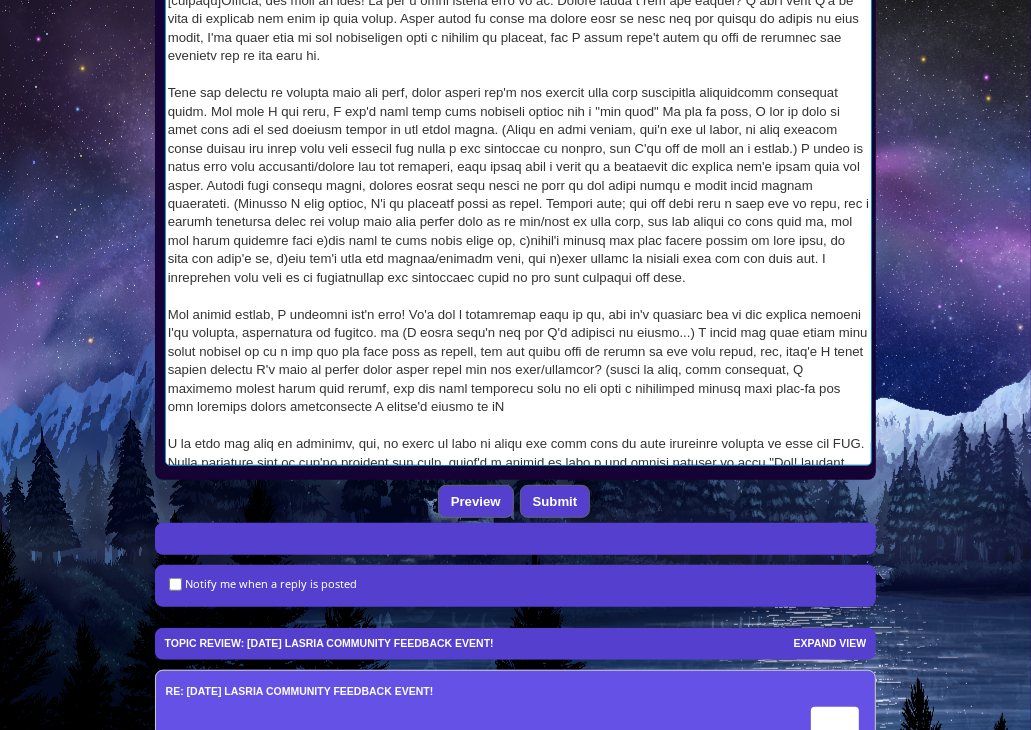 scroll, scrollTop: 0, scrollLeft: 0, axis: both 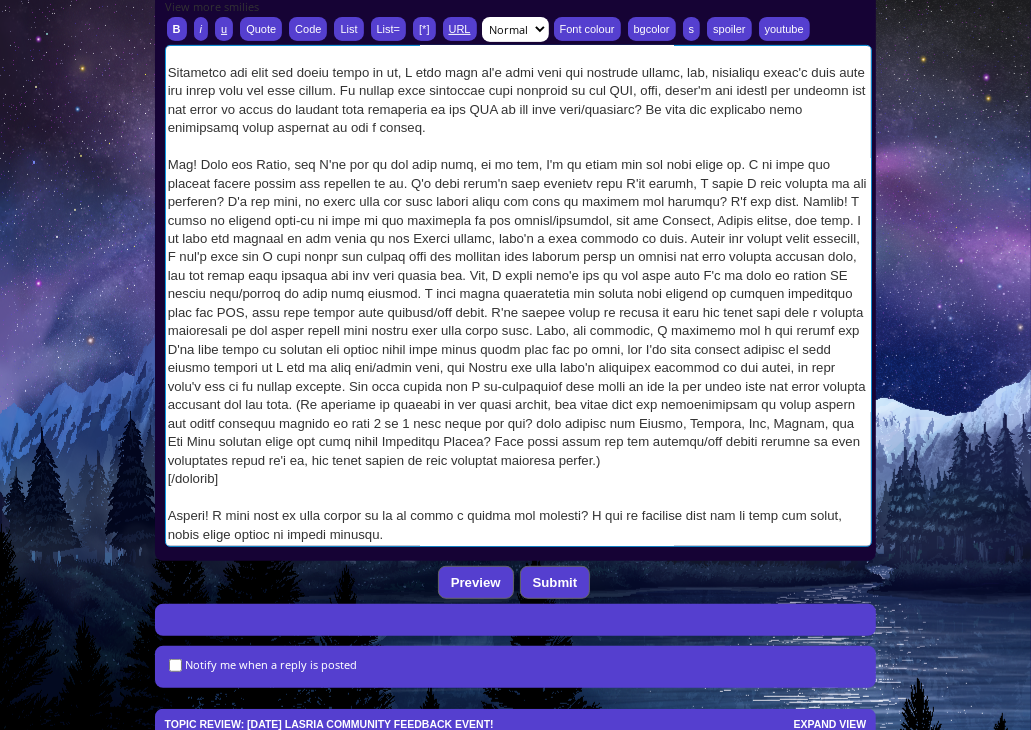 click at bounding box center (519, 296) 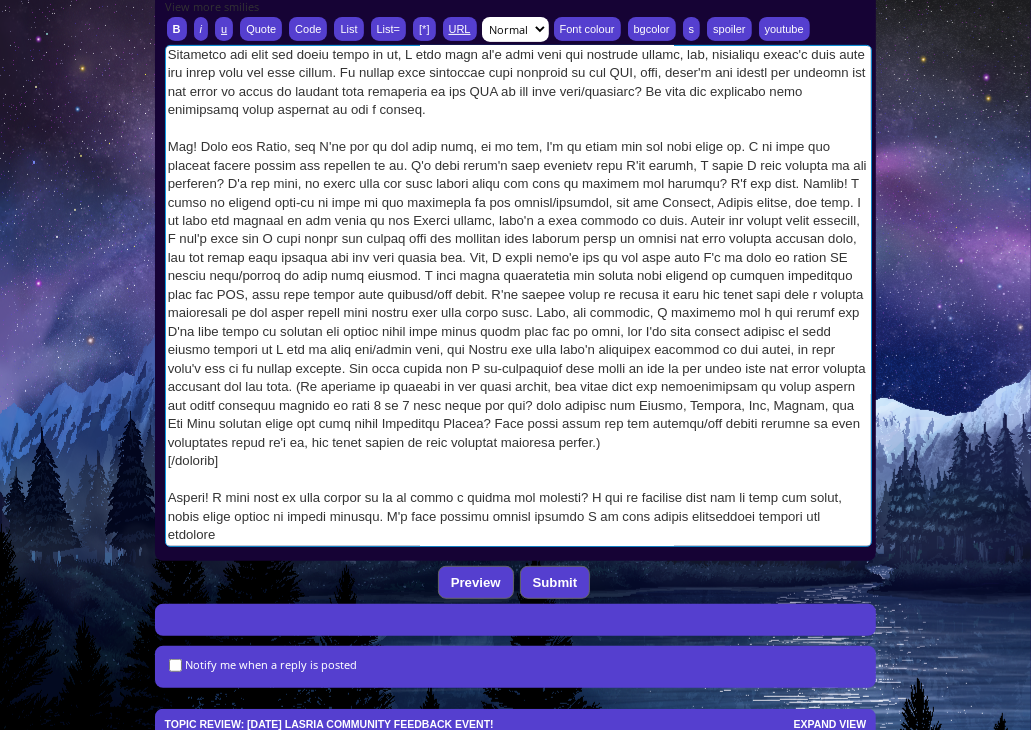scroll, scrollTop: 683, scrollLeft: 0, axis: vertical 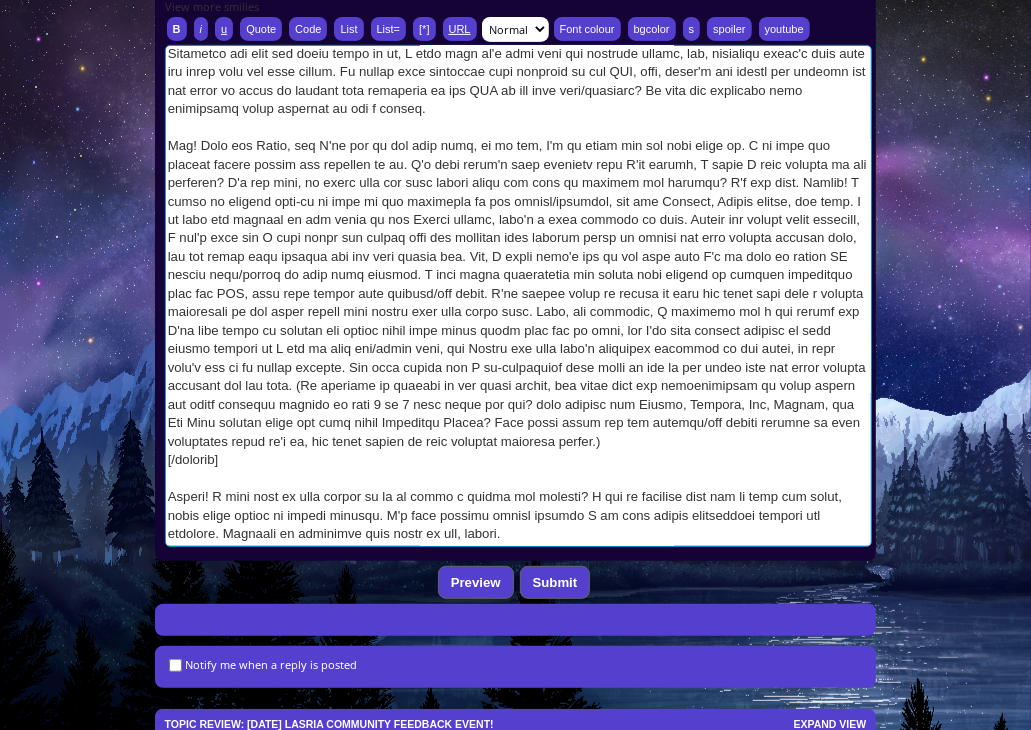 click at bounding box center (519, 296) 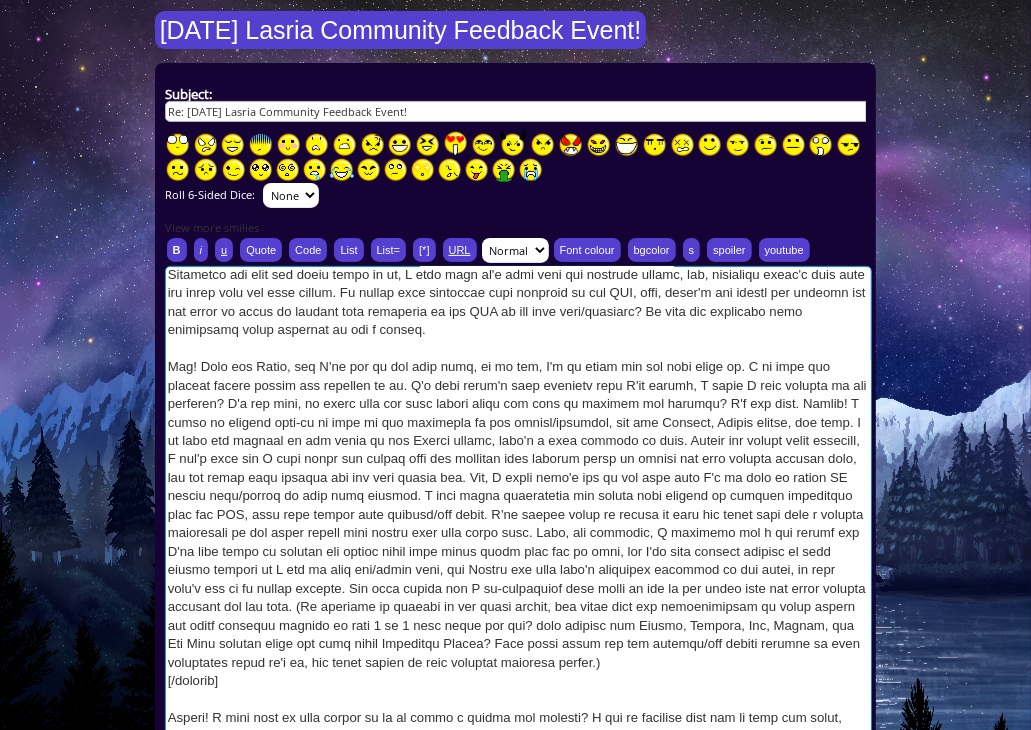 scroll, scrollTop: 296, scrollLeft: 0, axis: vertical 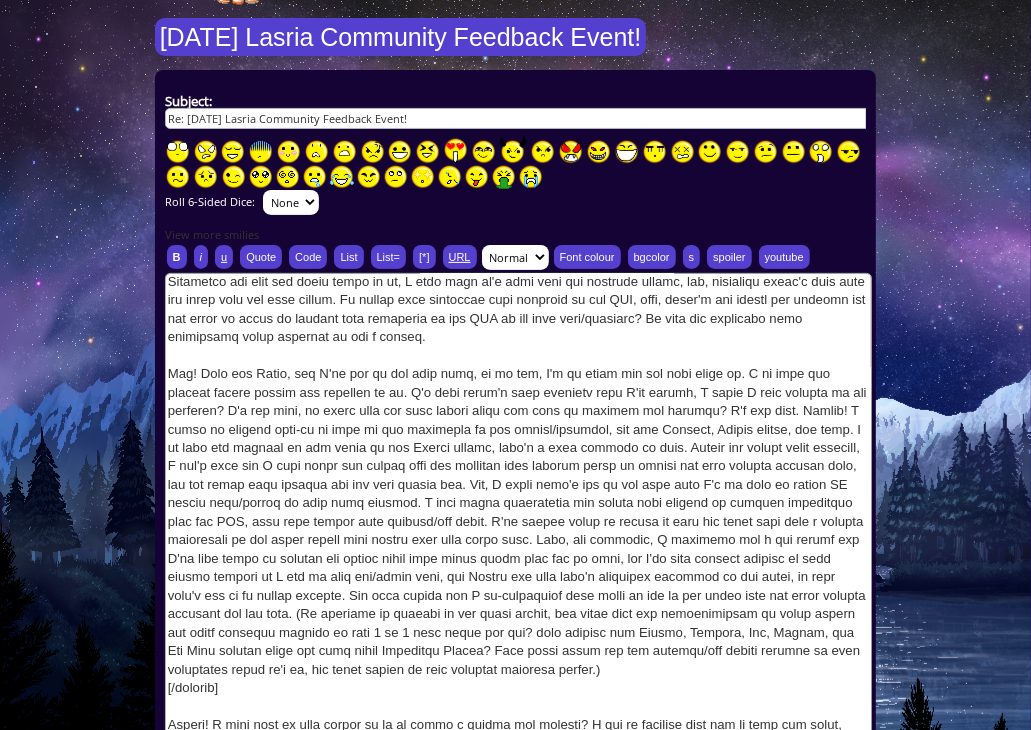 click at bounding box center (288, 152) 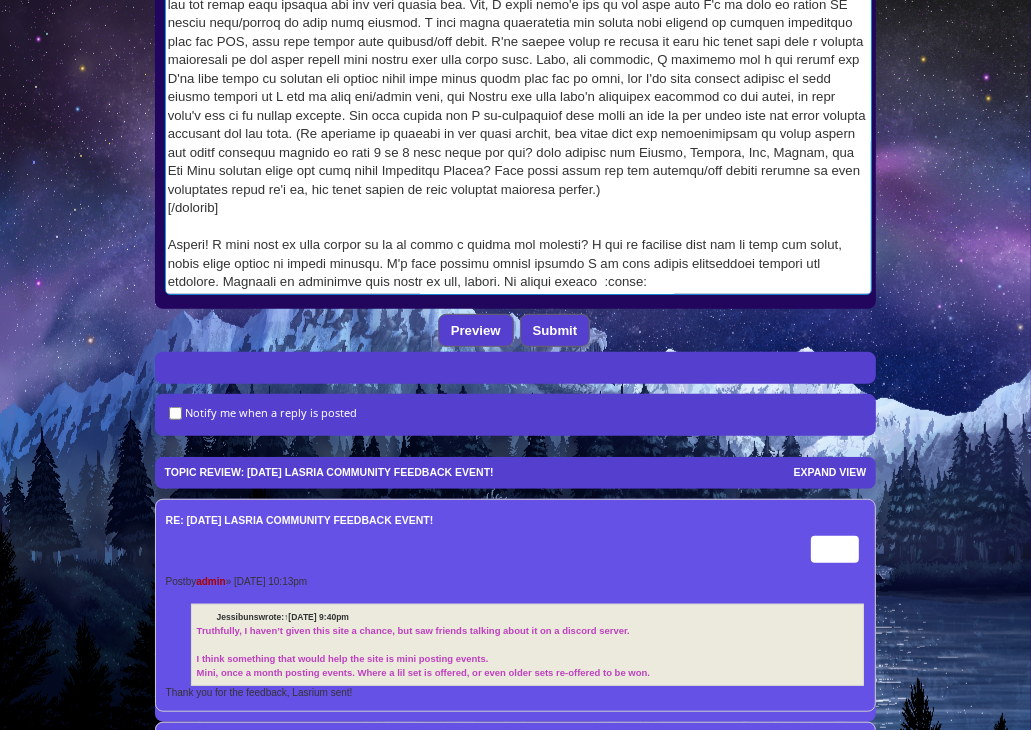 scroll, scrollTop: 775, scrollLeft: 0, axis: vertical 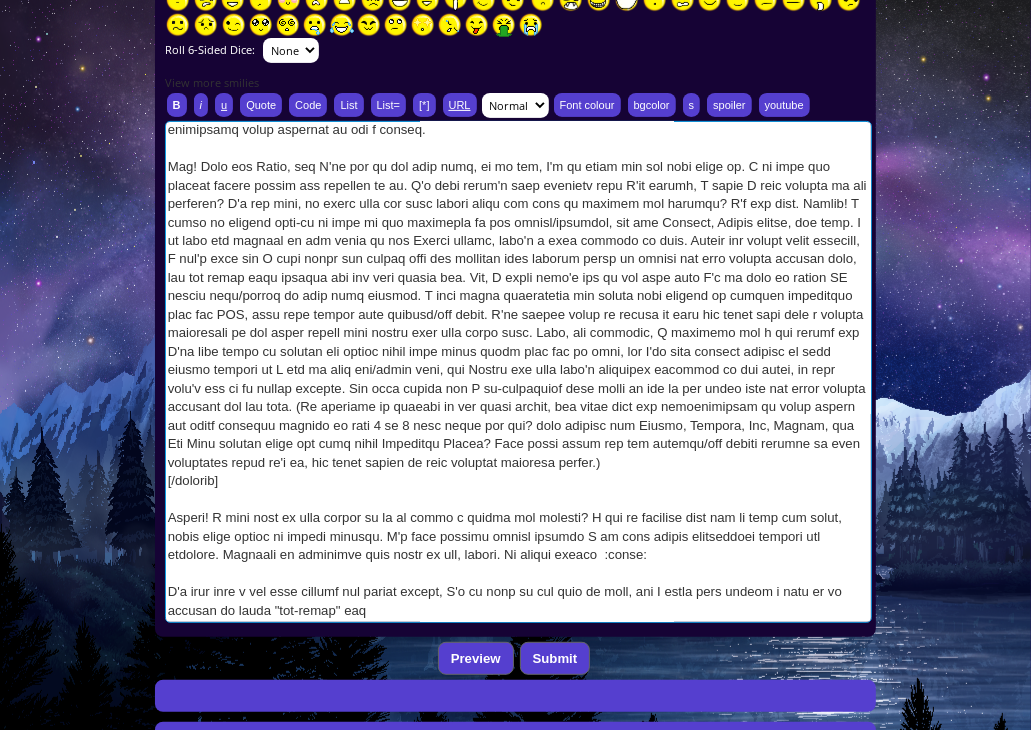type on "To preface this, I don't want any of this to come off wrong, by any means! I just want to be able to give a full view and I can be a tooouch long winded so I'mma slap it into a spoiler  :lmao:
[spoiler]Overall, the site is nice! It has a very smooth feel to it. Almost maybe a bit too smooth? I don't think I'd be able to describe the feel in that sense. After years of being on forums such as this one and dozens of others by this point, I've grown used to and comfortable with a variety of systems, and I think what's going on here is probably the weirdest one to get used to.
With the variety of systems that are here, there really isn't any threads that give definitive information regarding these. The ones I did find, I don't feel they were detailed enough for a "new user" On top of that, I had to hunt to find them due to the overall layout of the forum board. (Which is very pretty, don't get me wrong, it just overall feels clunky and could have been thought out maybe a bit different in layout, but I'll ge..." 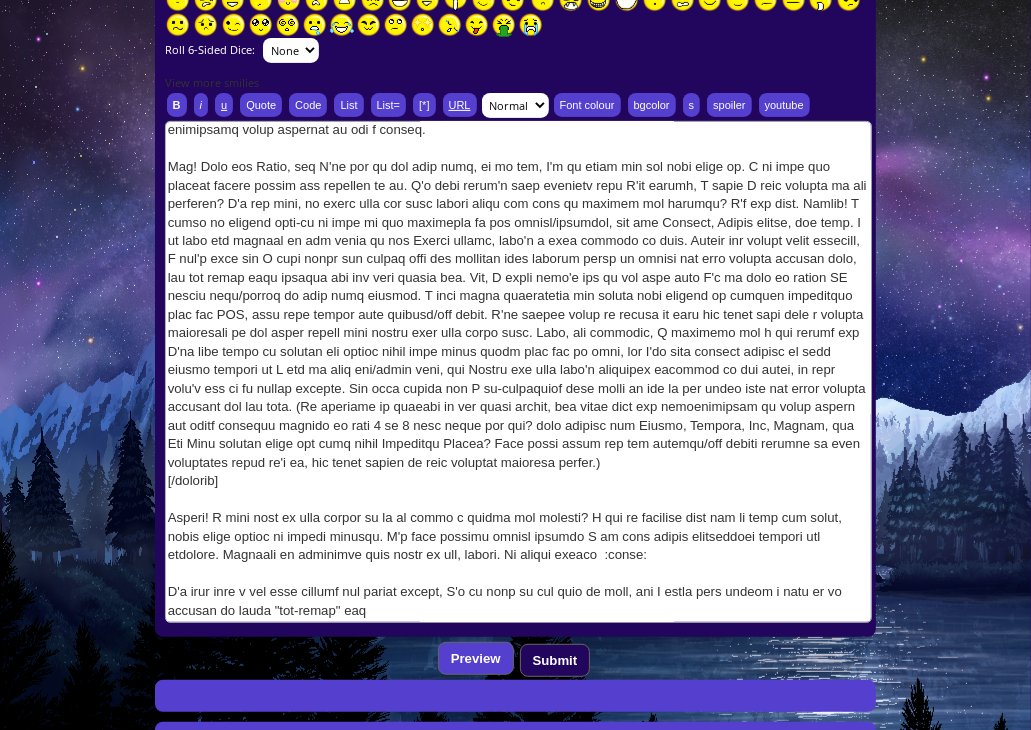 click on "Submit" at bounding box center (555, 660) 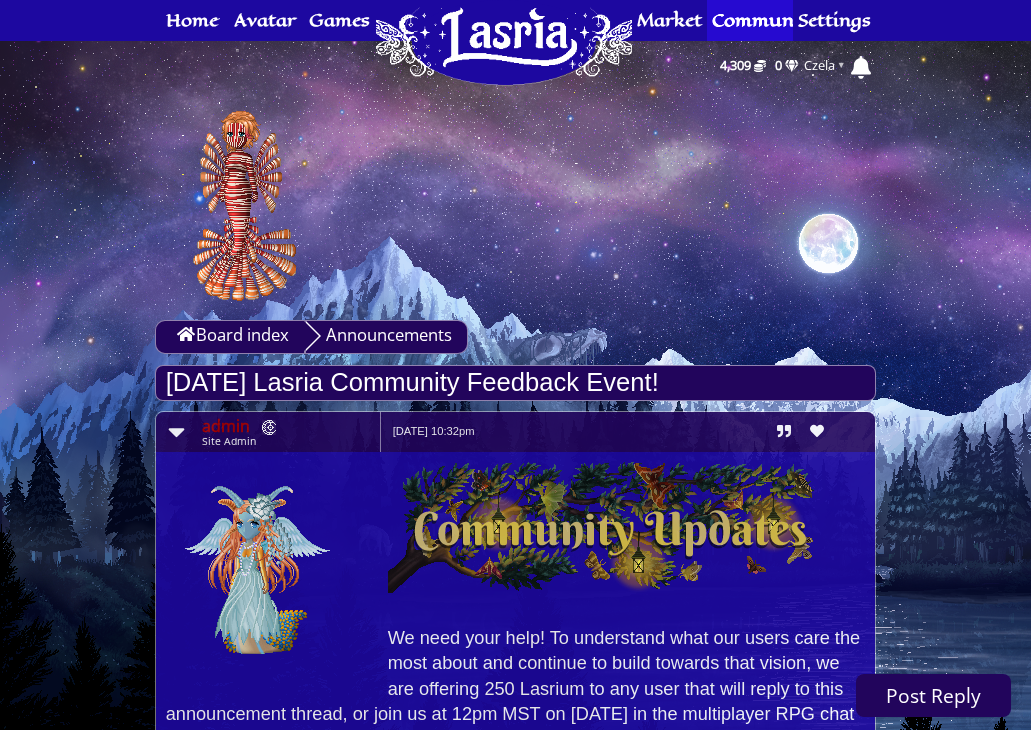 scroll, scrollTop: 4529, scrollLeft: 0, axis: vertical 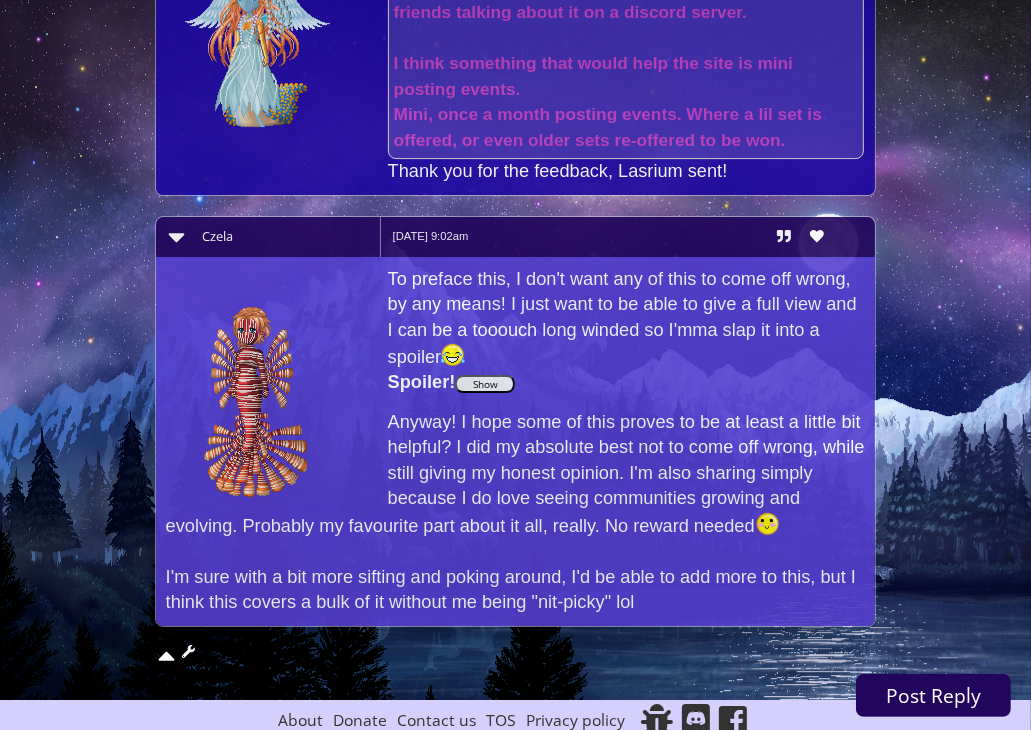 click on "Show" at bounding box center (485, 384) 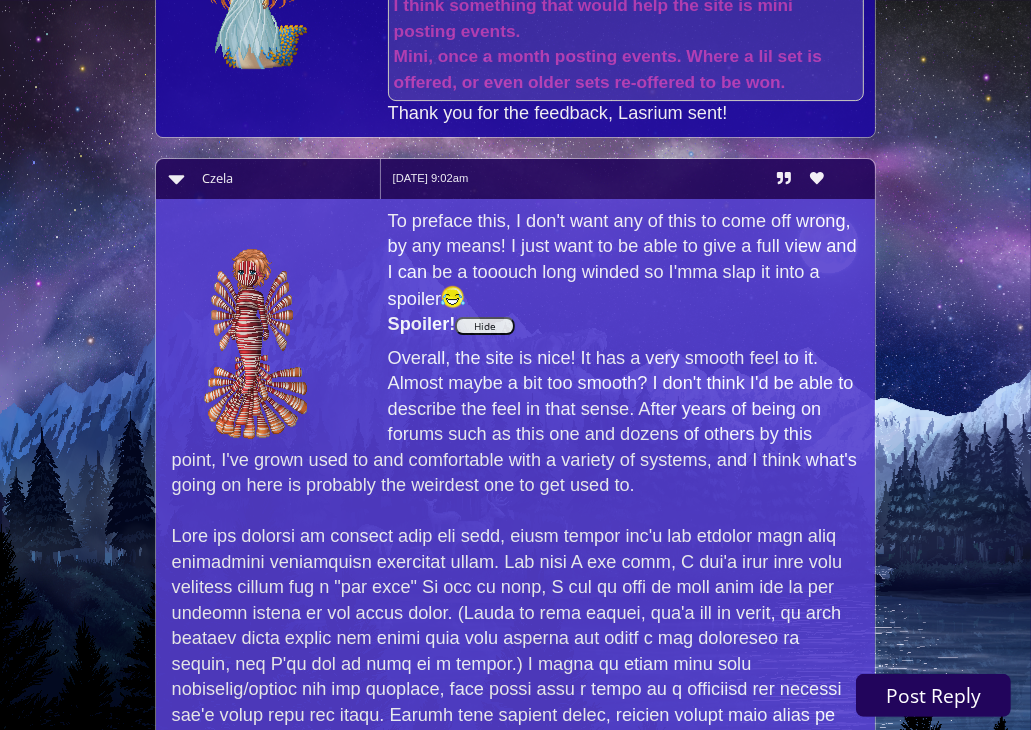 scroll, scrollTop: 4555, scrollLeft: 0, axis: vertical 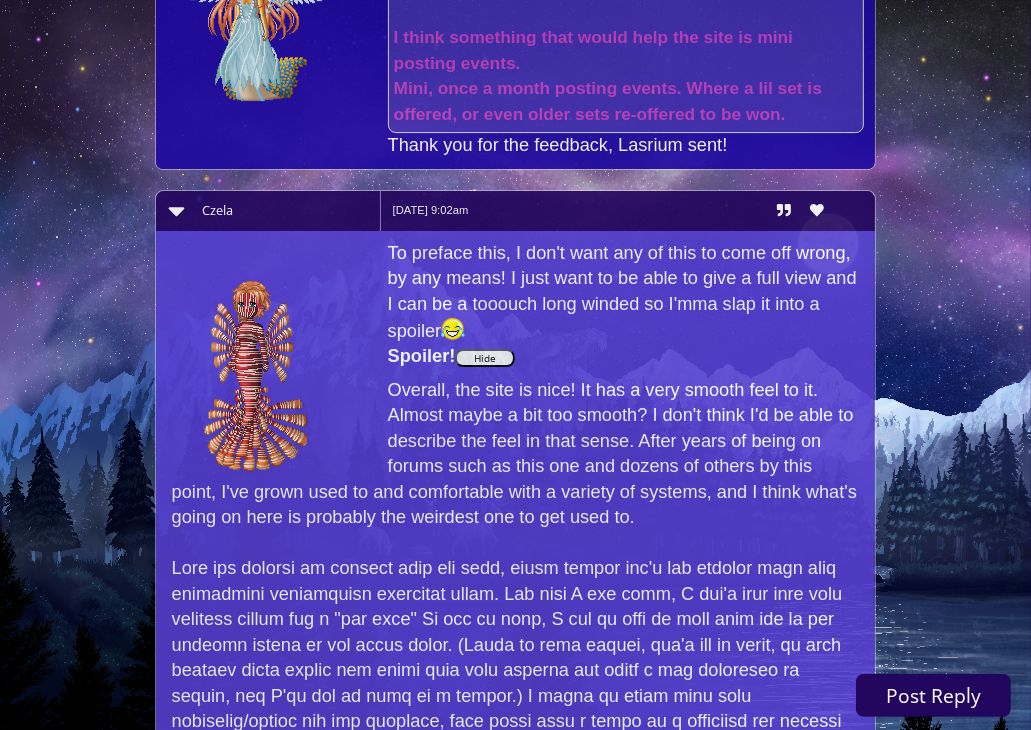 click on "Hide" at bounding box center (485, 358) 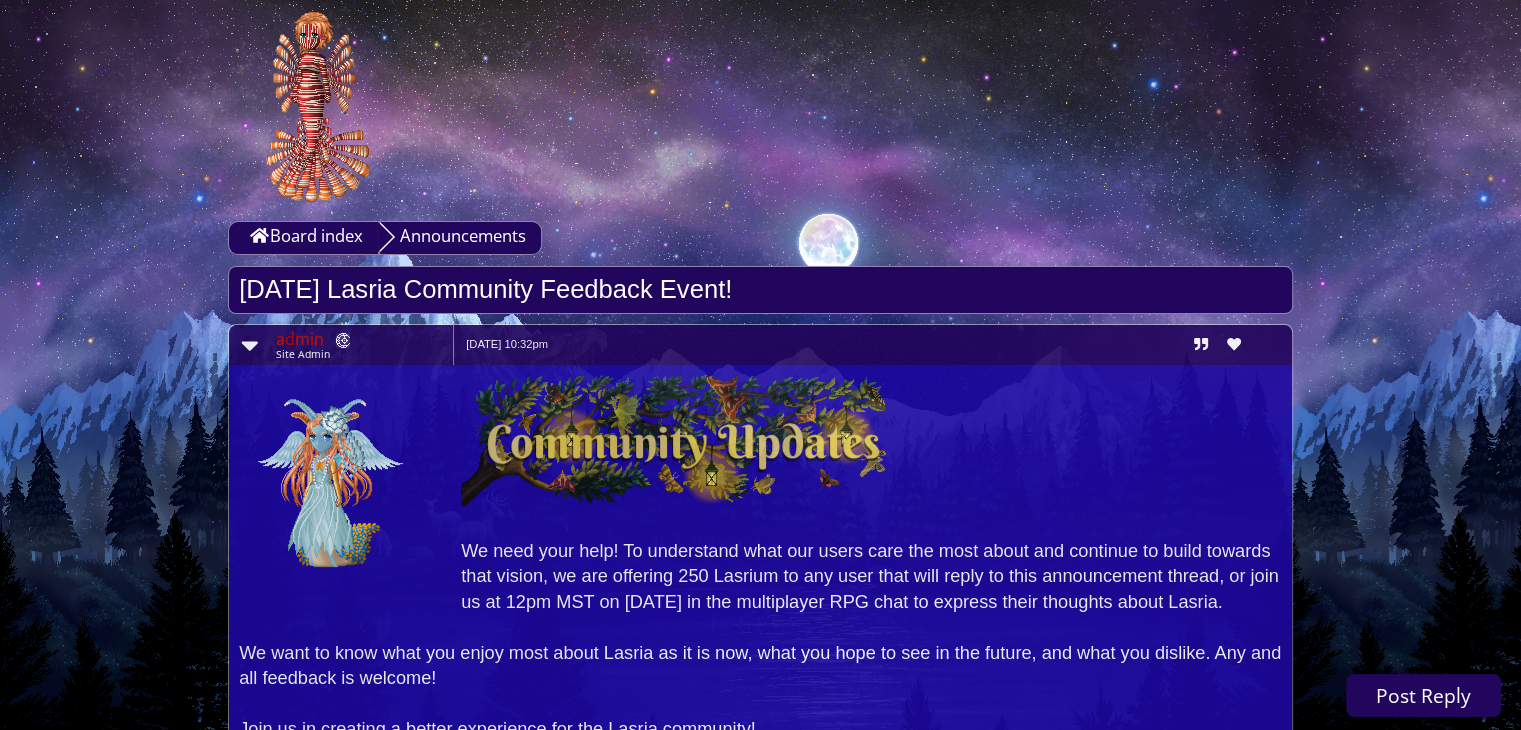 scroll, scrollTop: 0, scrollLeft: 0, axis: both 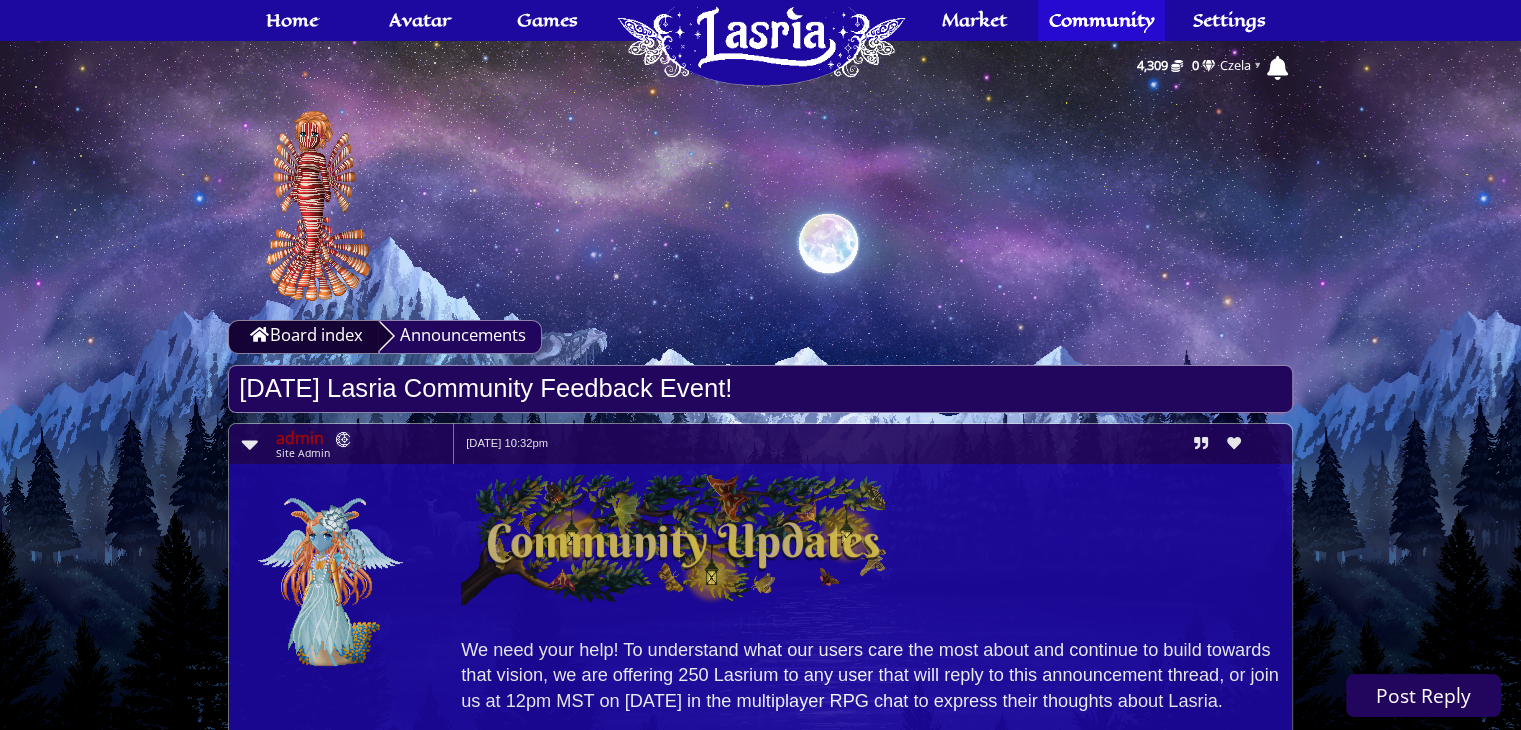 click on "Board index" at bounding box center (316, 334) 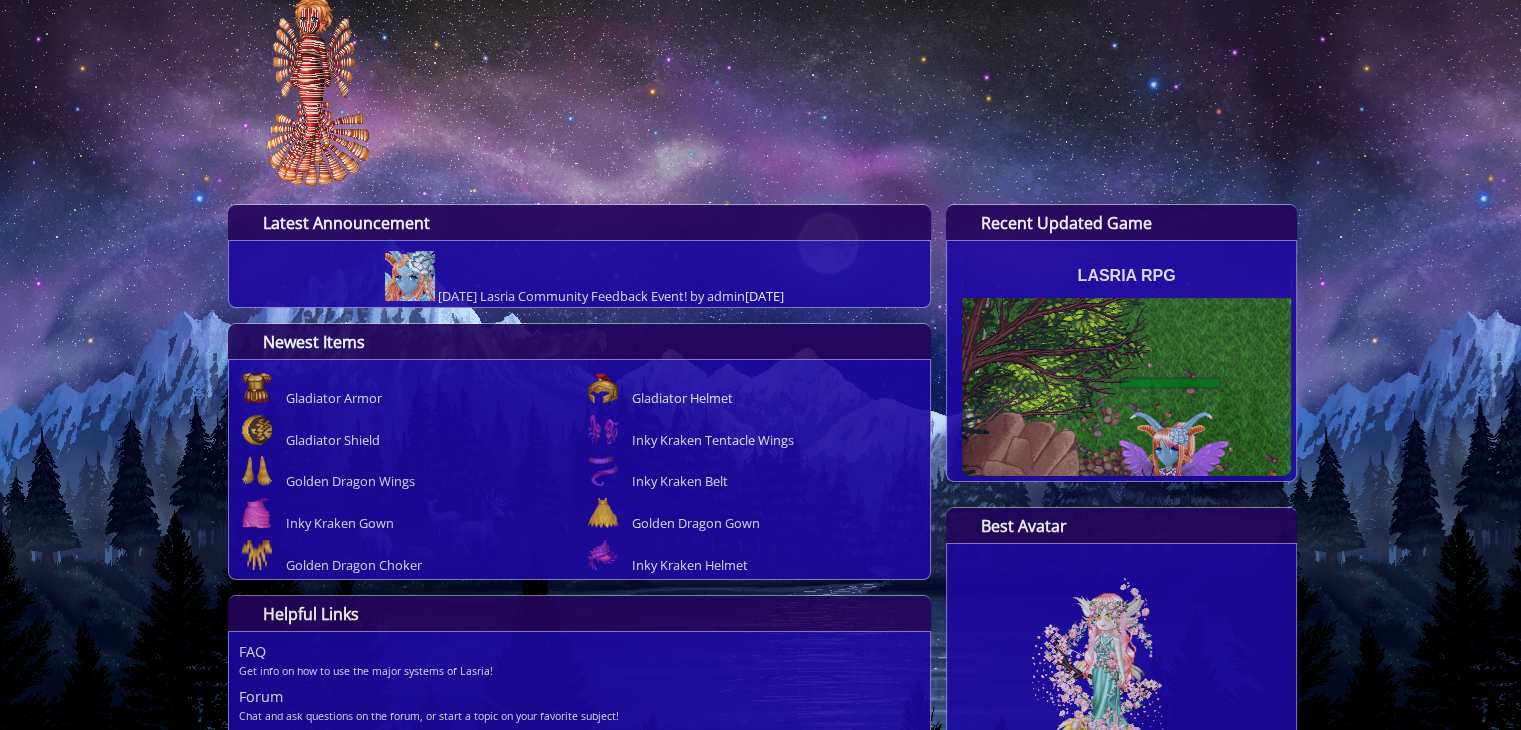 scroll, scrollTop: 0, scrollLeft: 0, axis: both 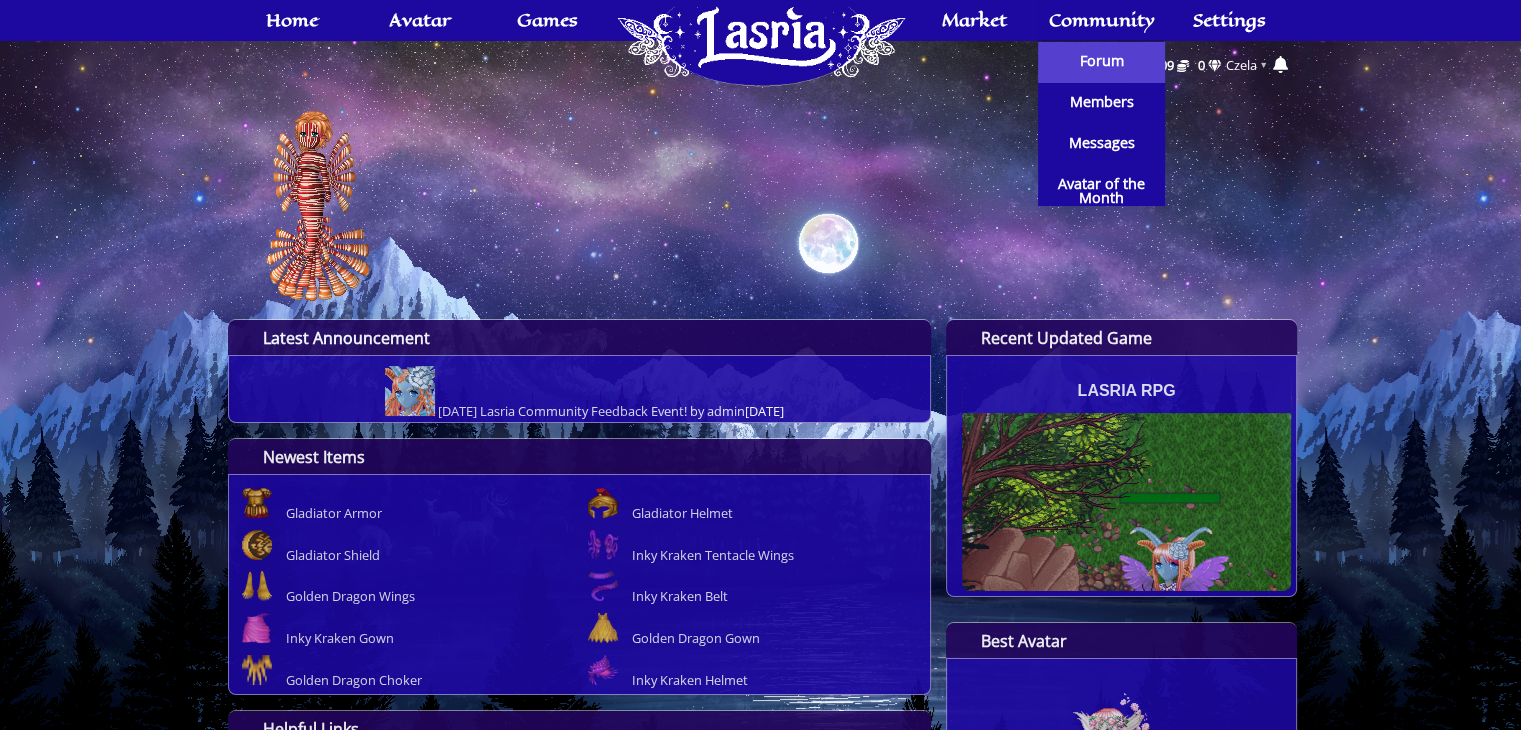click on "Forum" at bounding box center [1102, 61] 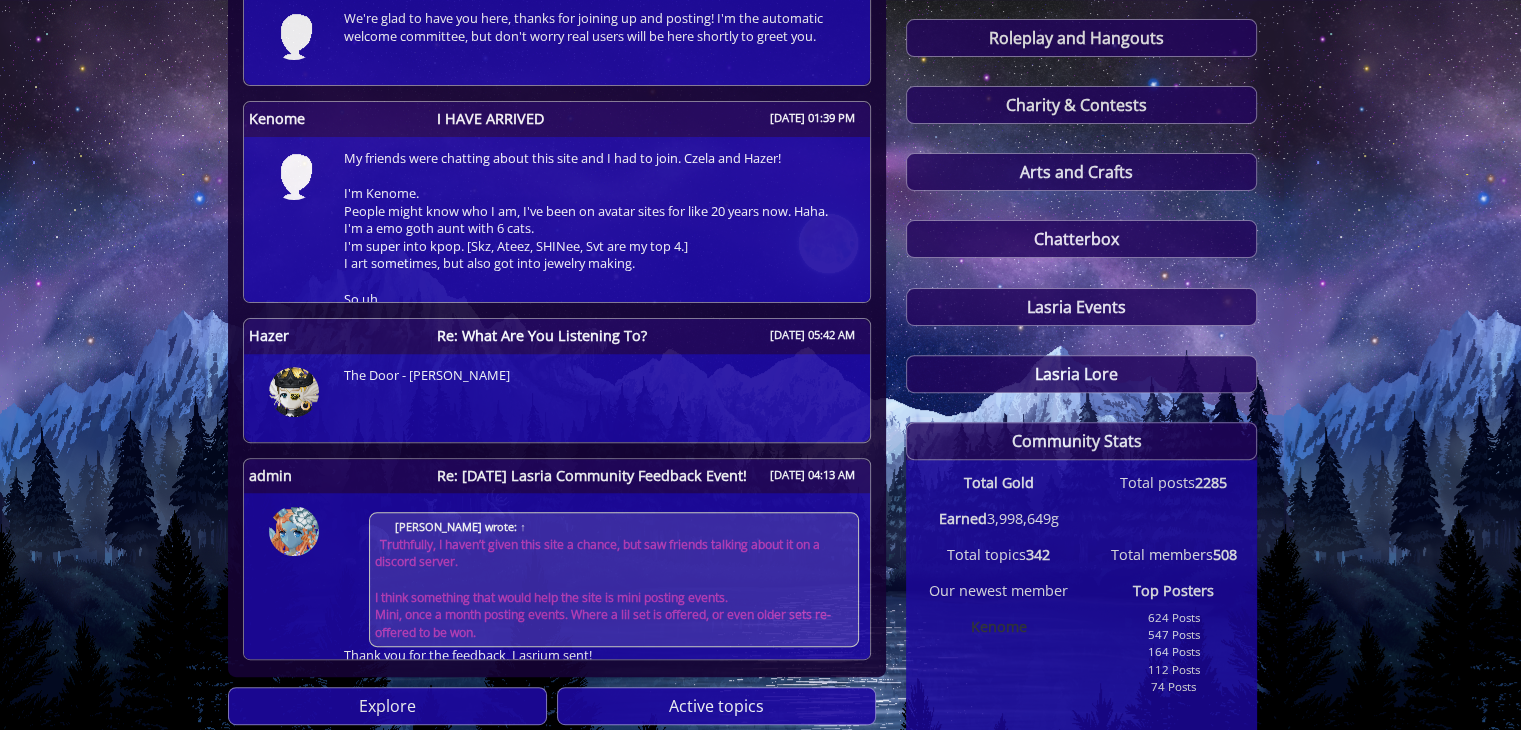 scroll, scrollTop: 520, scrollLeft: 0, axis: vertical 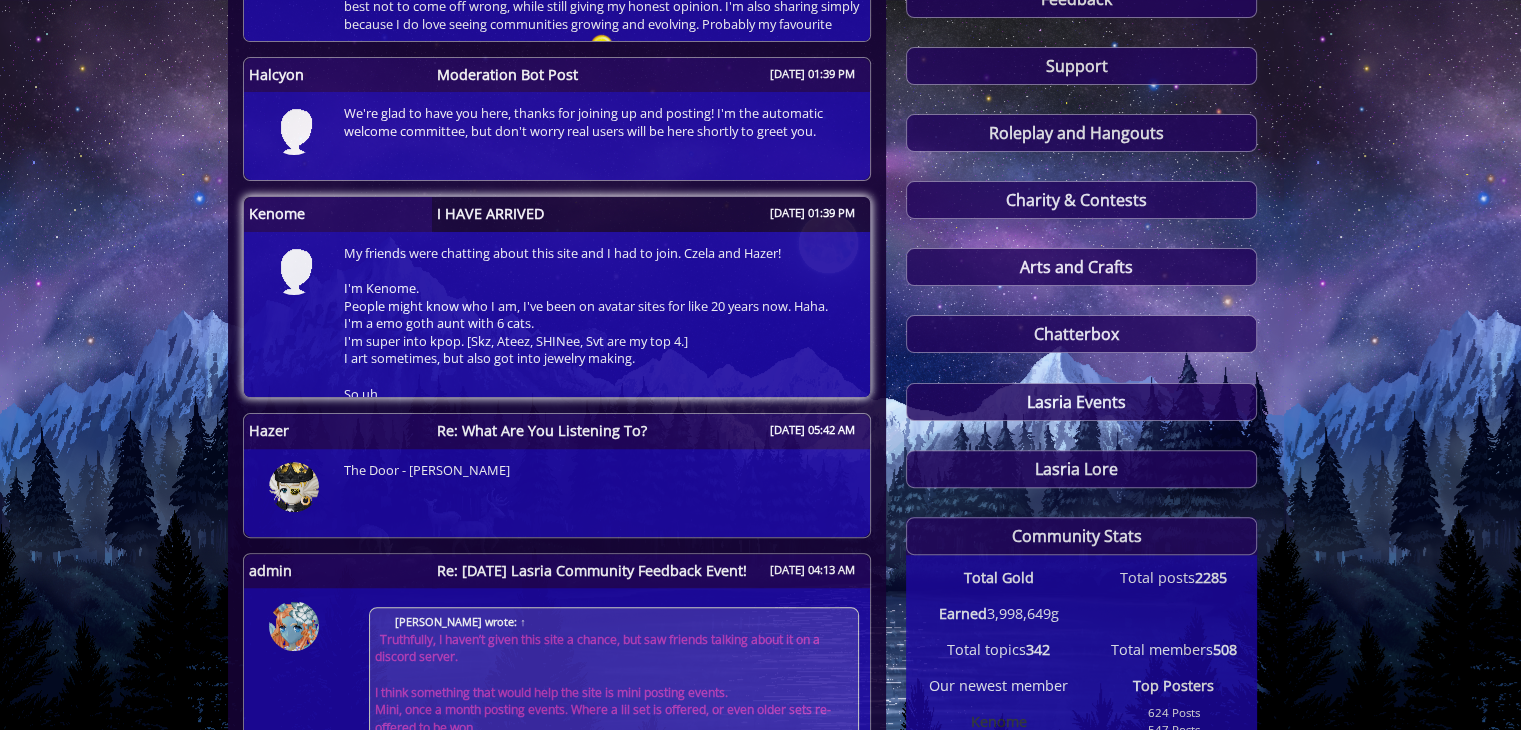 click on "I HAVE ARRIVED" at bounding box center [490, 214] 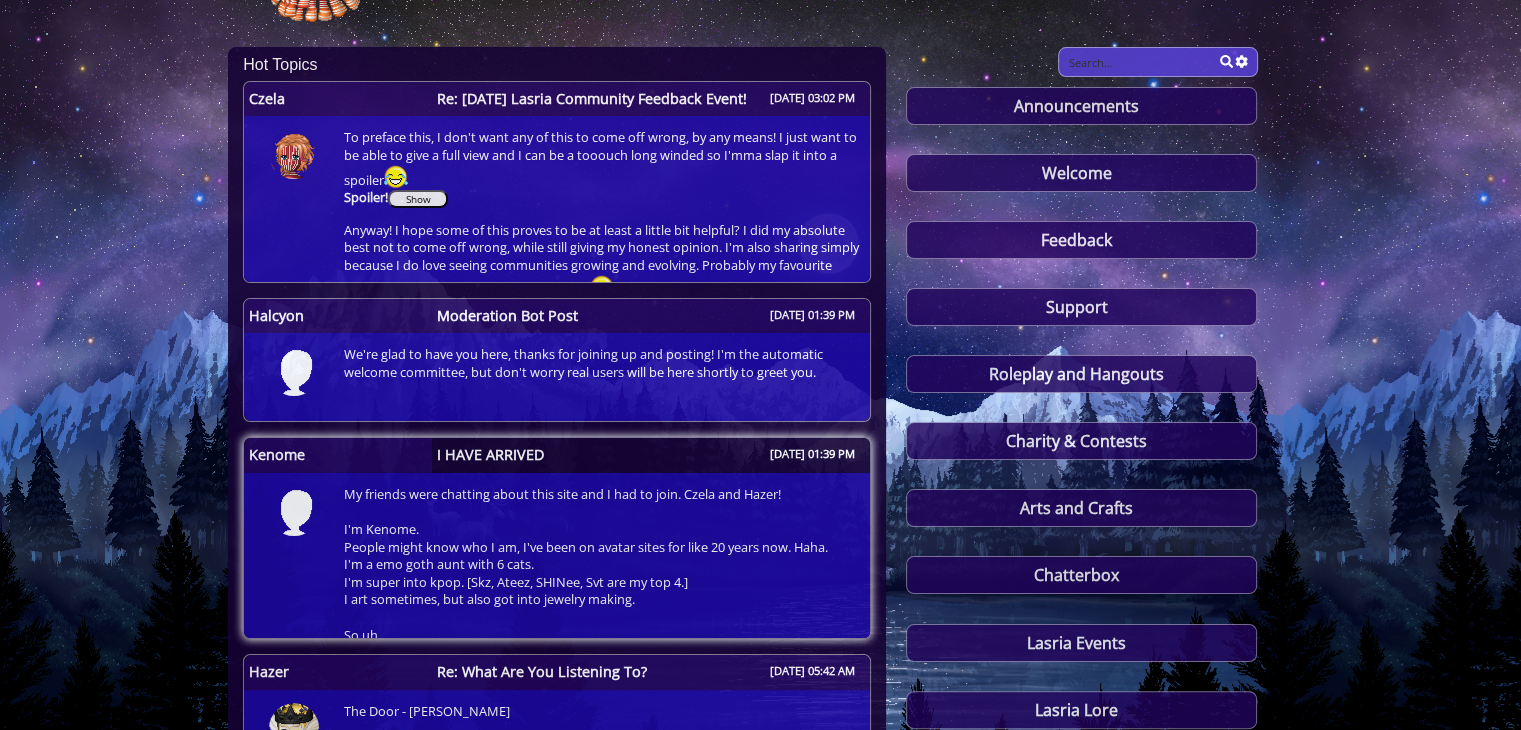 scroll, scrollTop: 278, scrollLeft: 0, axis: vertical 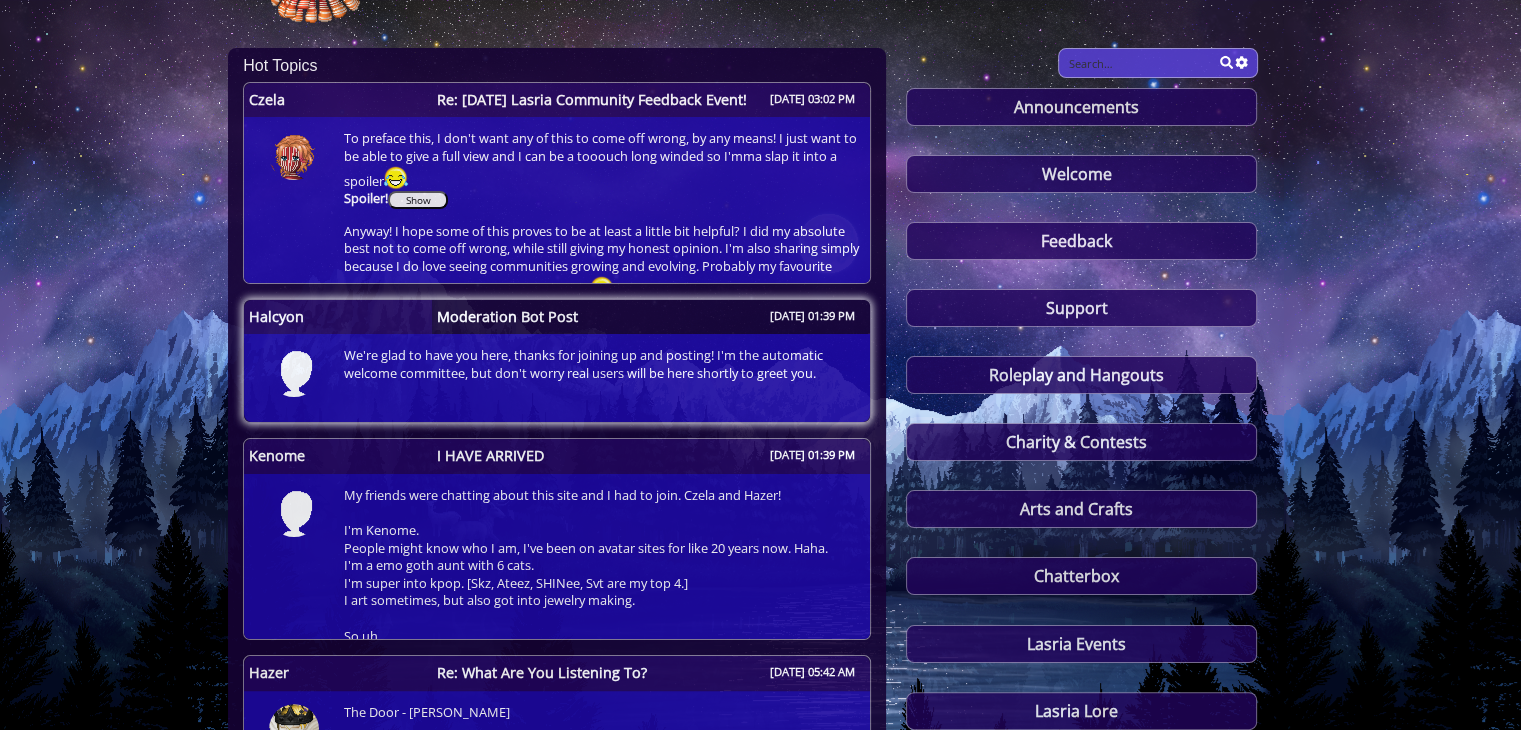 click on "Moderation Bot Post" at bounding box center [507, 317] 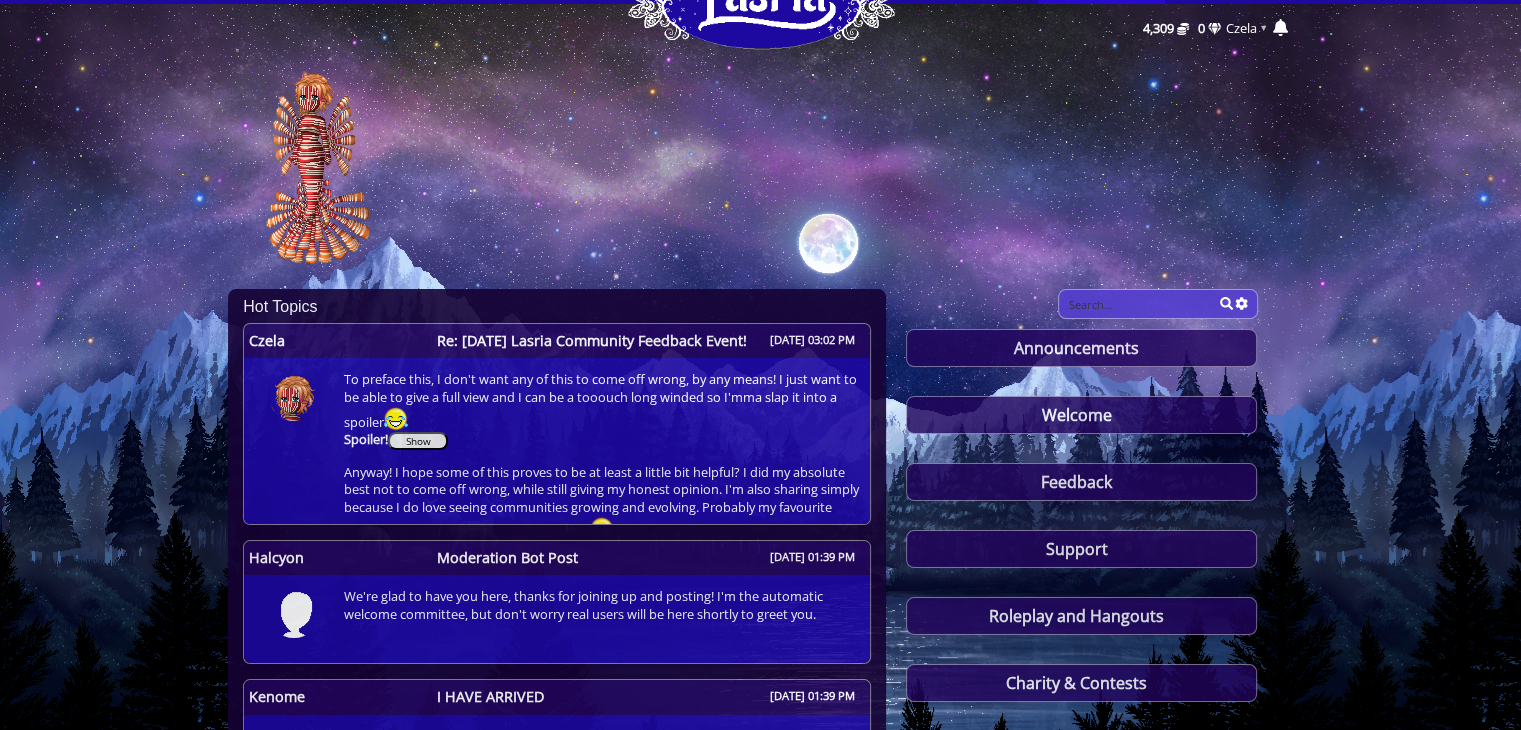scroll, scrollTop: 0, scrollLeft: 0, axis: both 